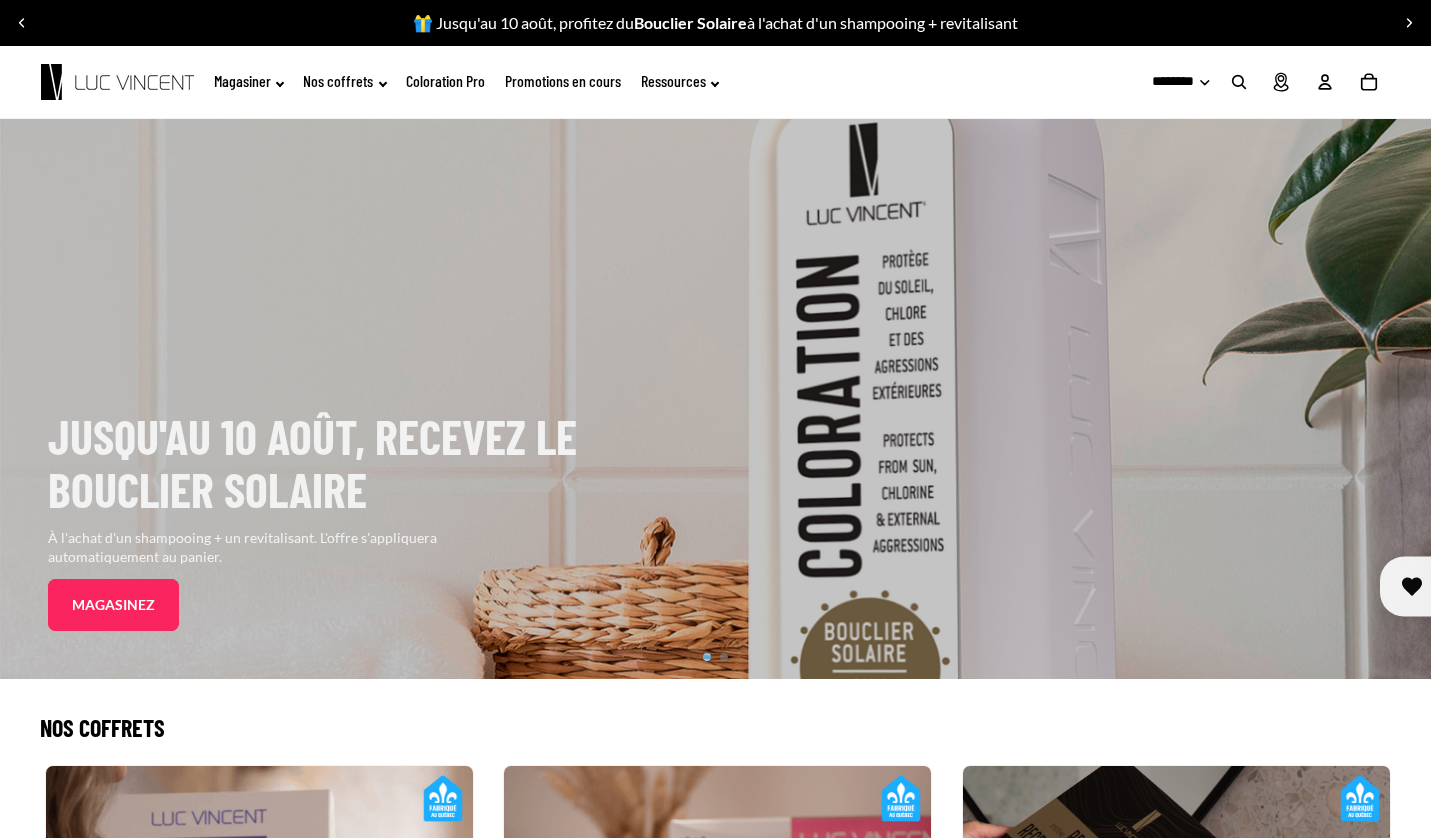 scroll, scrollTop: 0, scrollLeft: 0, axis: both 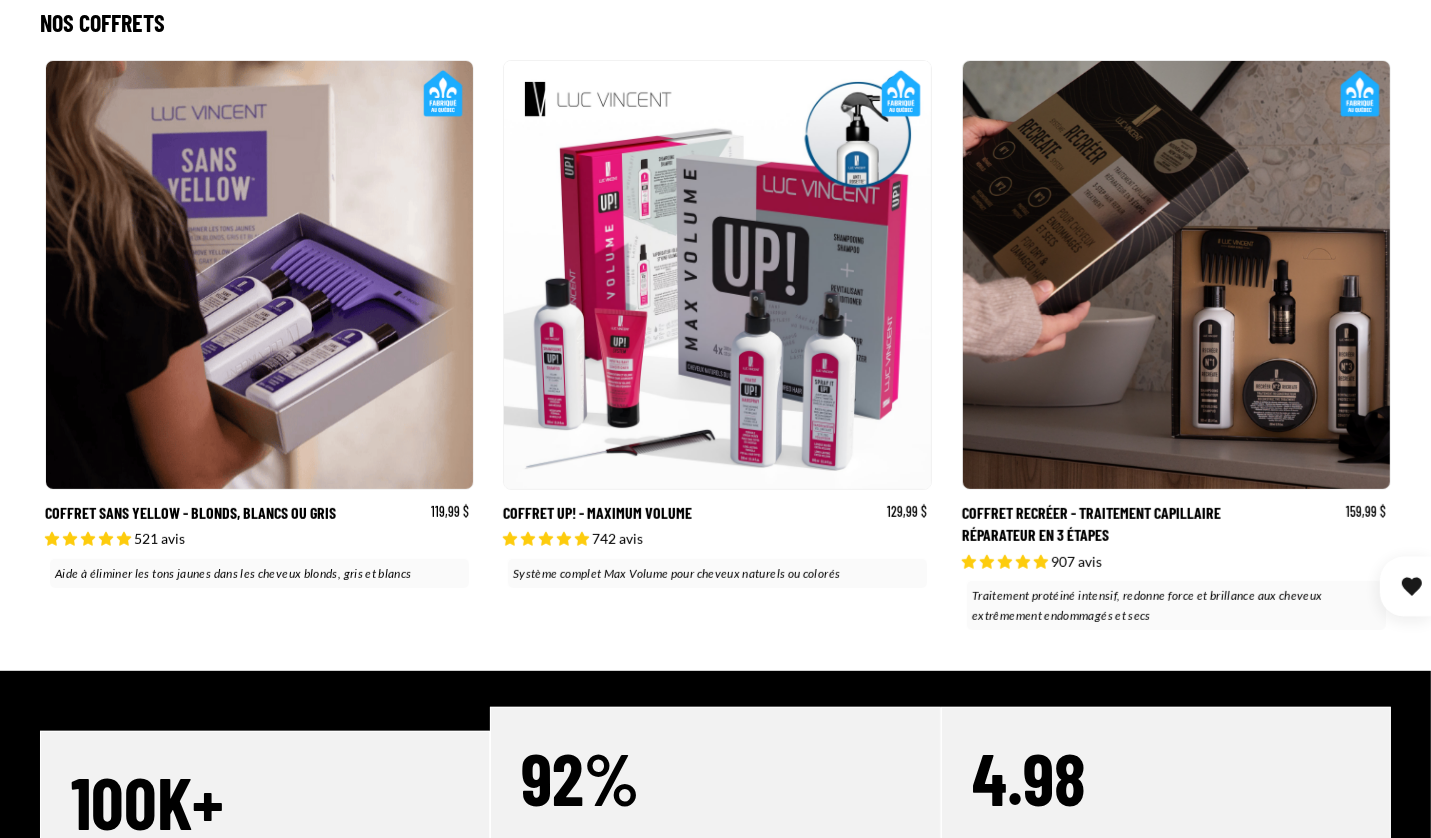 click at bounding box center (718, 275) 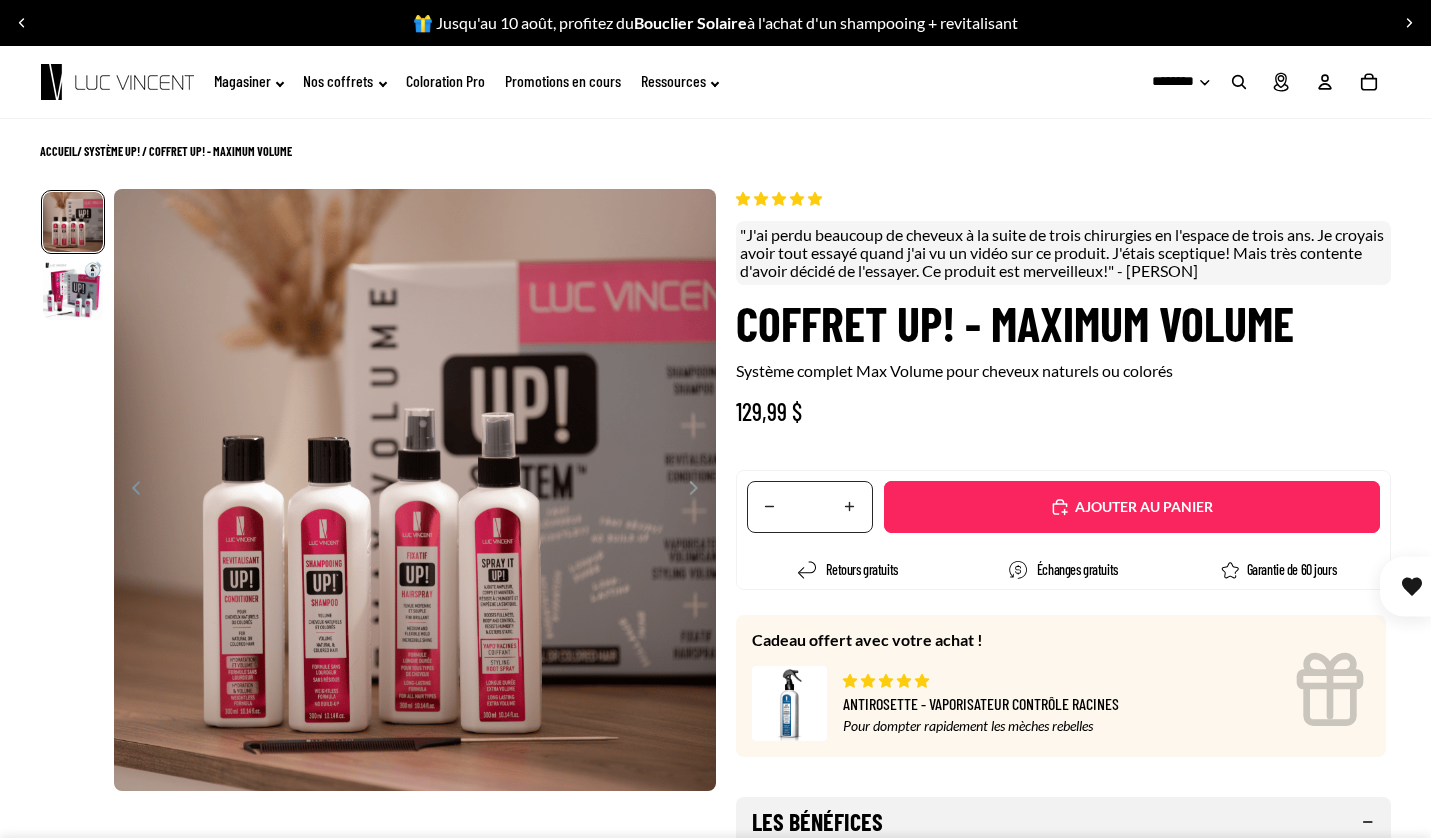 scroll, scrollTop: 0, scrollLeft: 0, axis: both 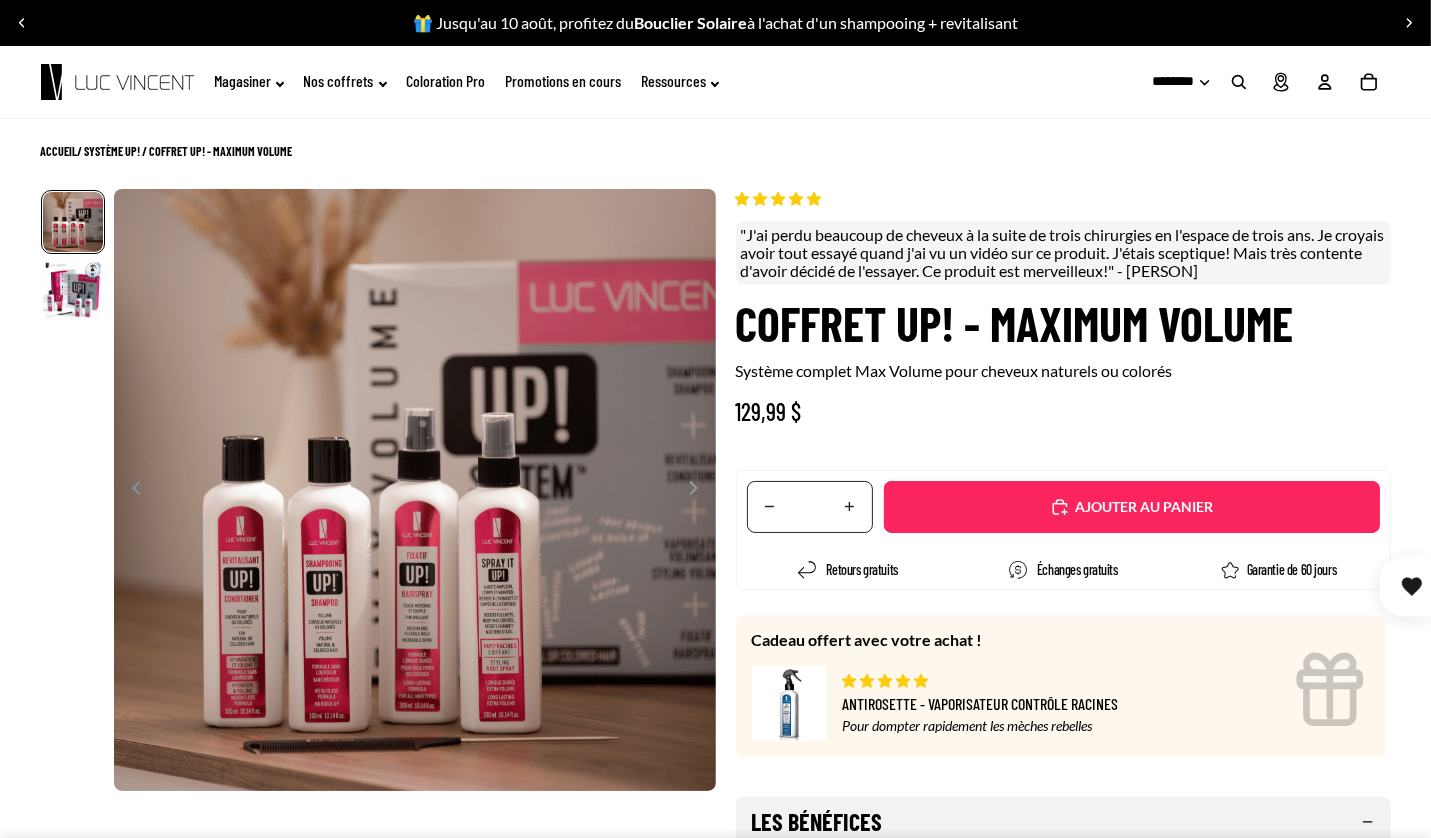 select on "**********" 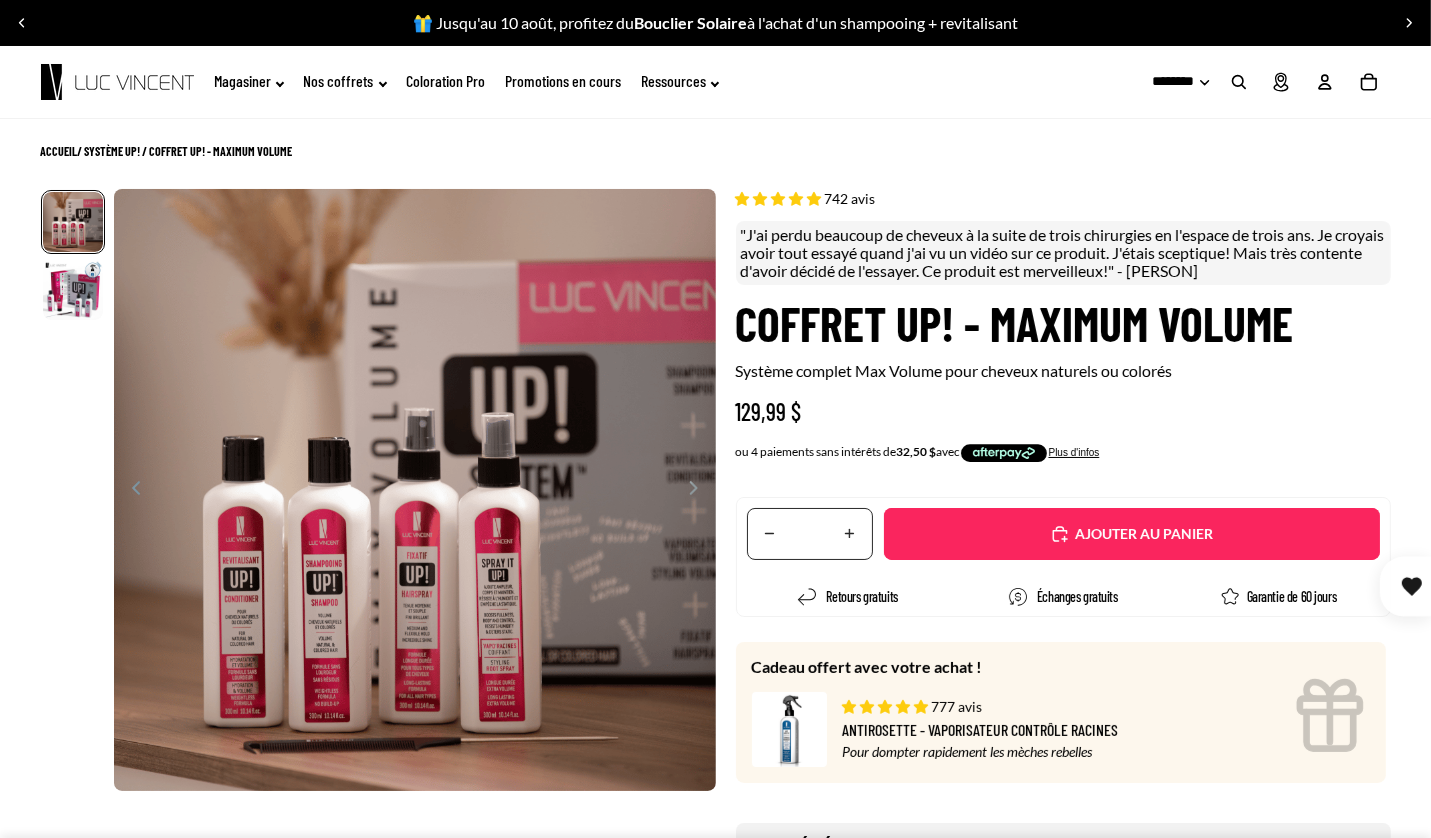 click 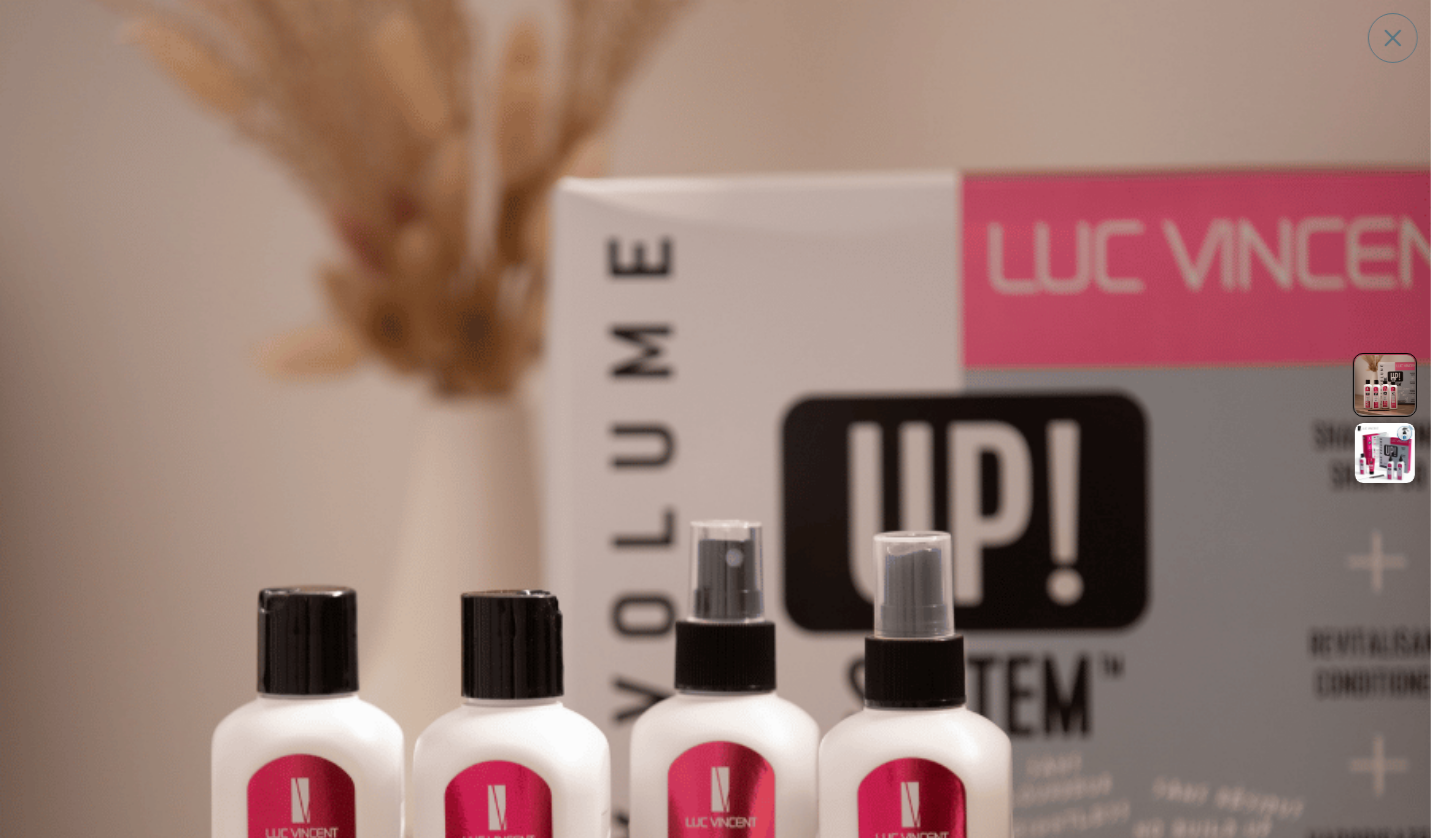 scroll, scrollTop: 1136, scrollLeft: 0, axis: vertical 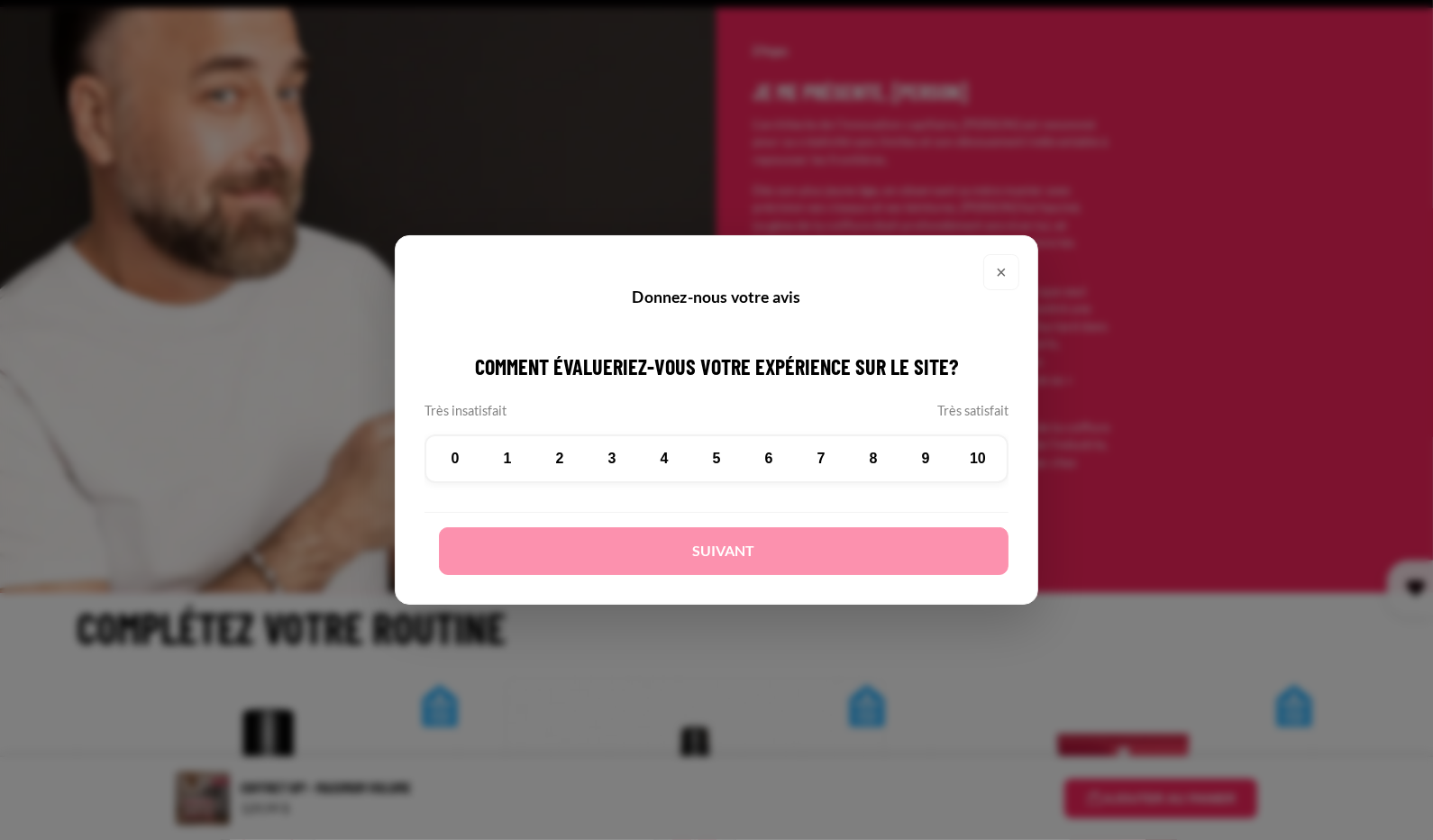 click on "×" at bounding box center [1001, 272] 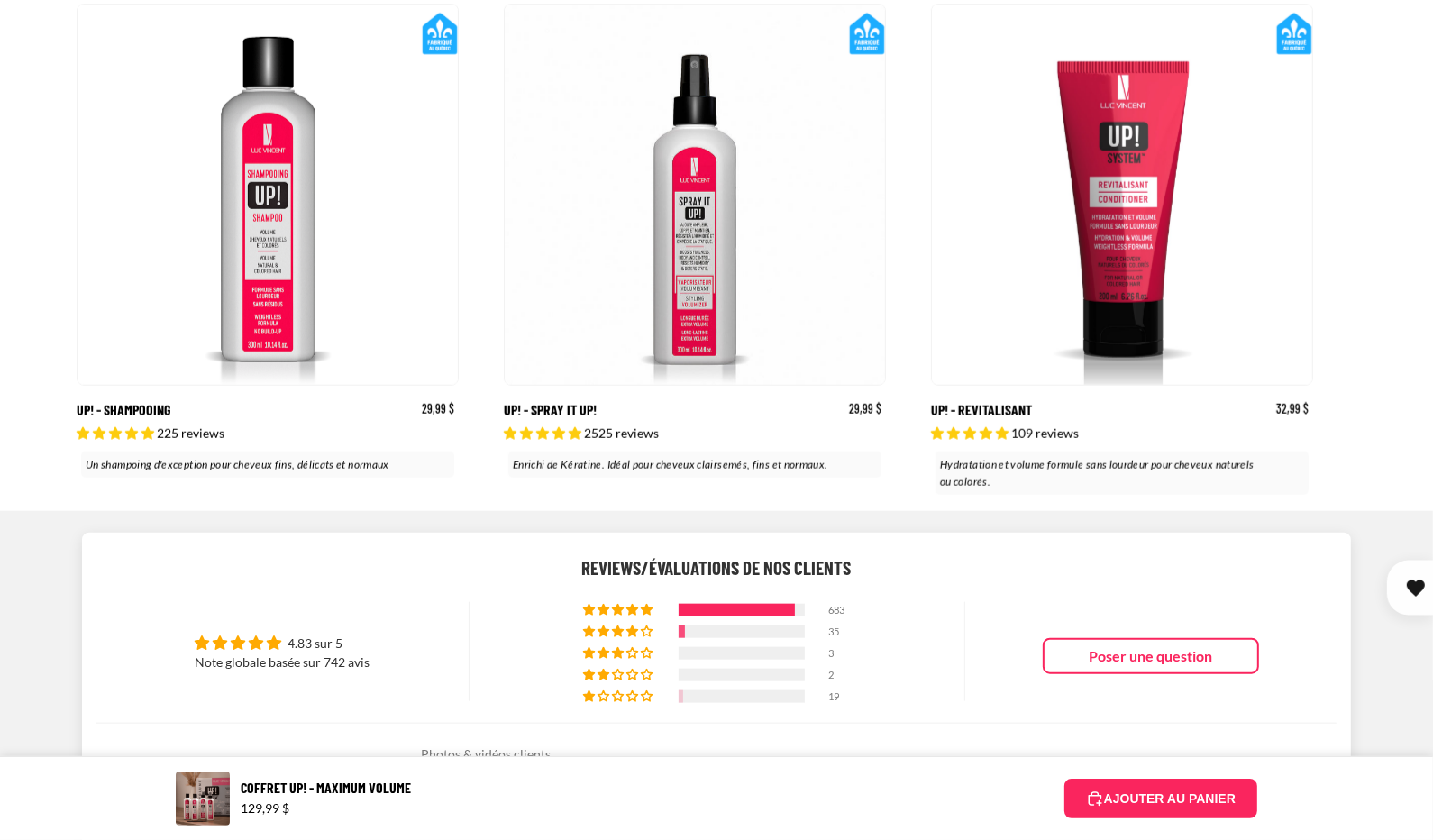 scroll, scrollTop: 7998, scrollLeft: 0, axis: vertical 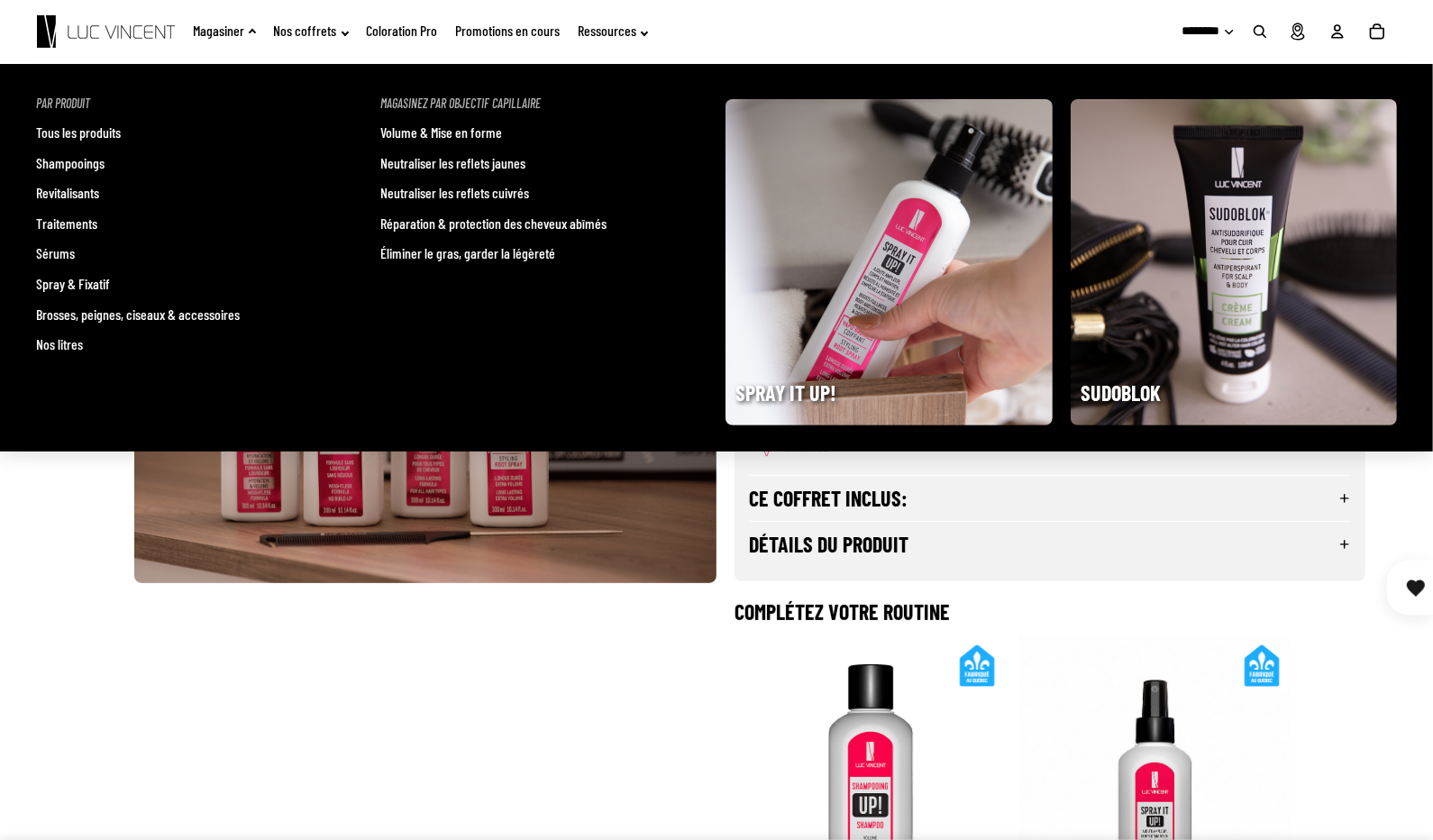 click on "Tous les produits" at bounding box center (78, 132) 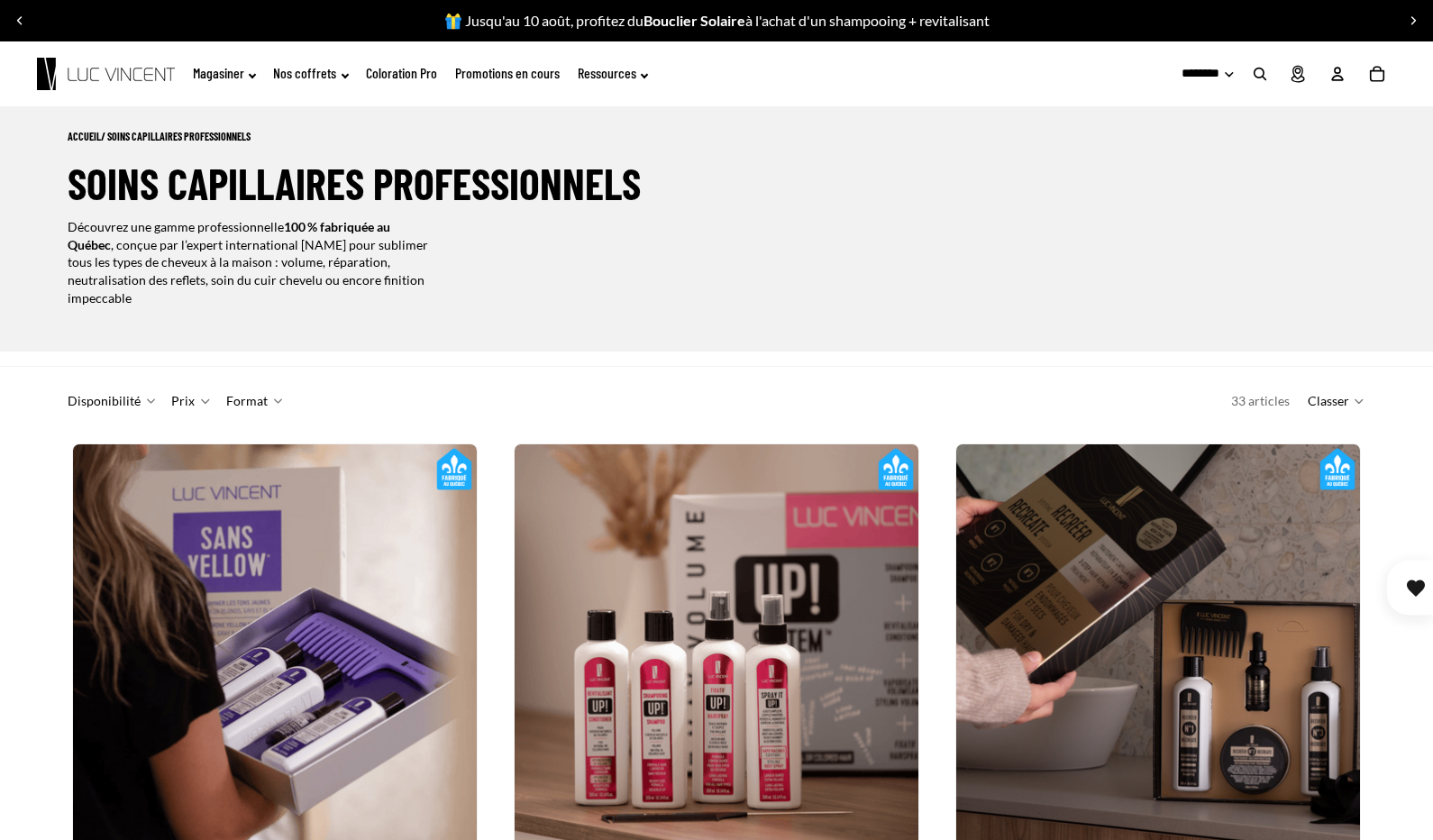 scroll, scrollTop: 0, scrollLeft: 0, axis: both 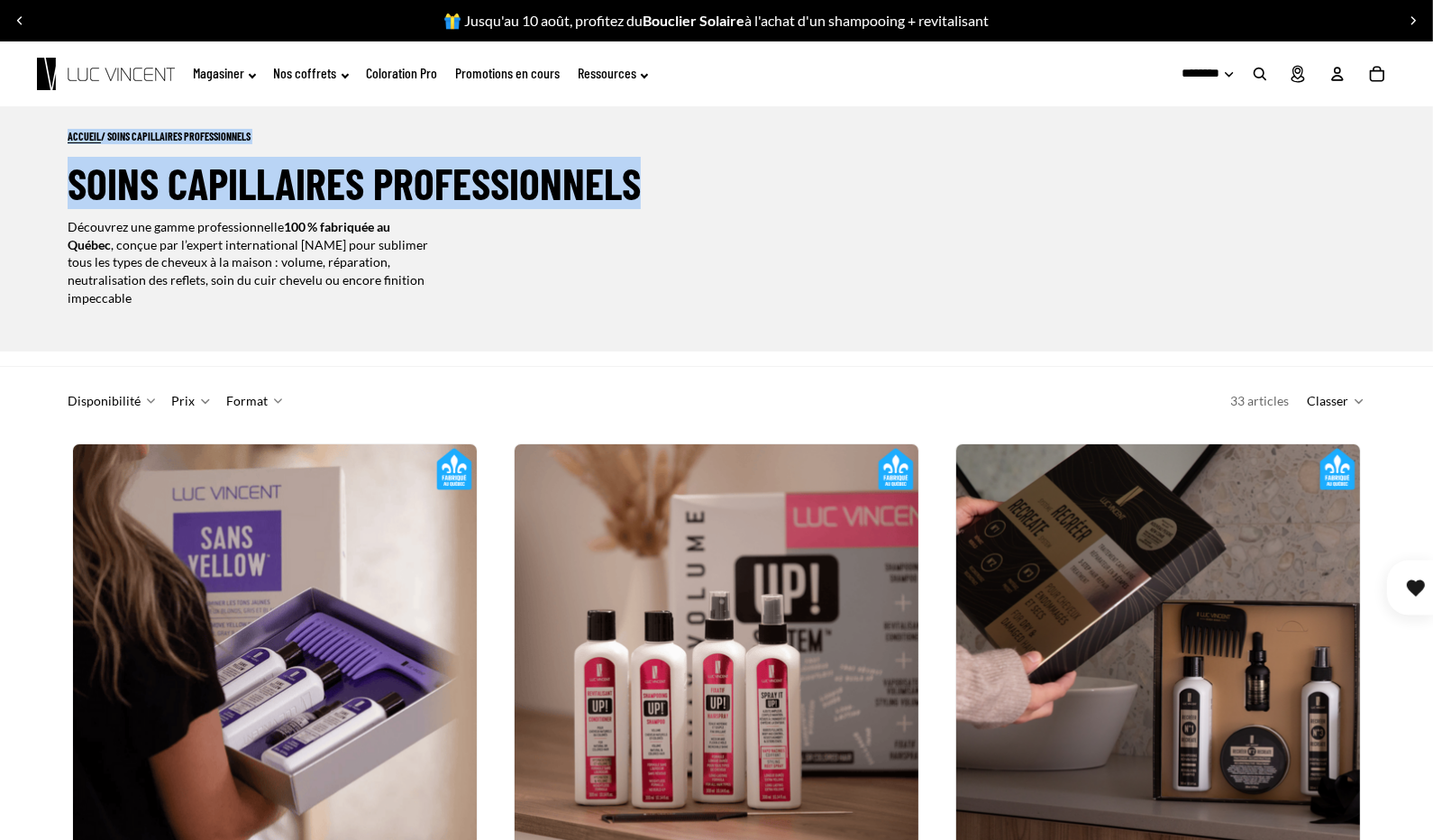drag, startPoint x: 1430, startPoint y: 68, endPoint x: 1429, endPoint y: 169, distance: 101.005 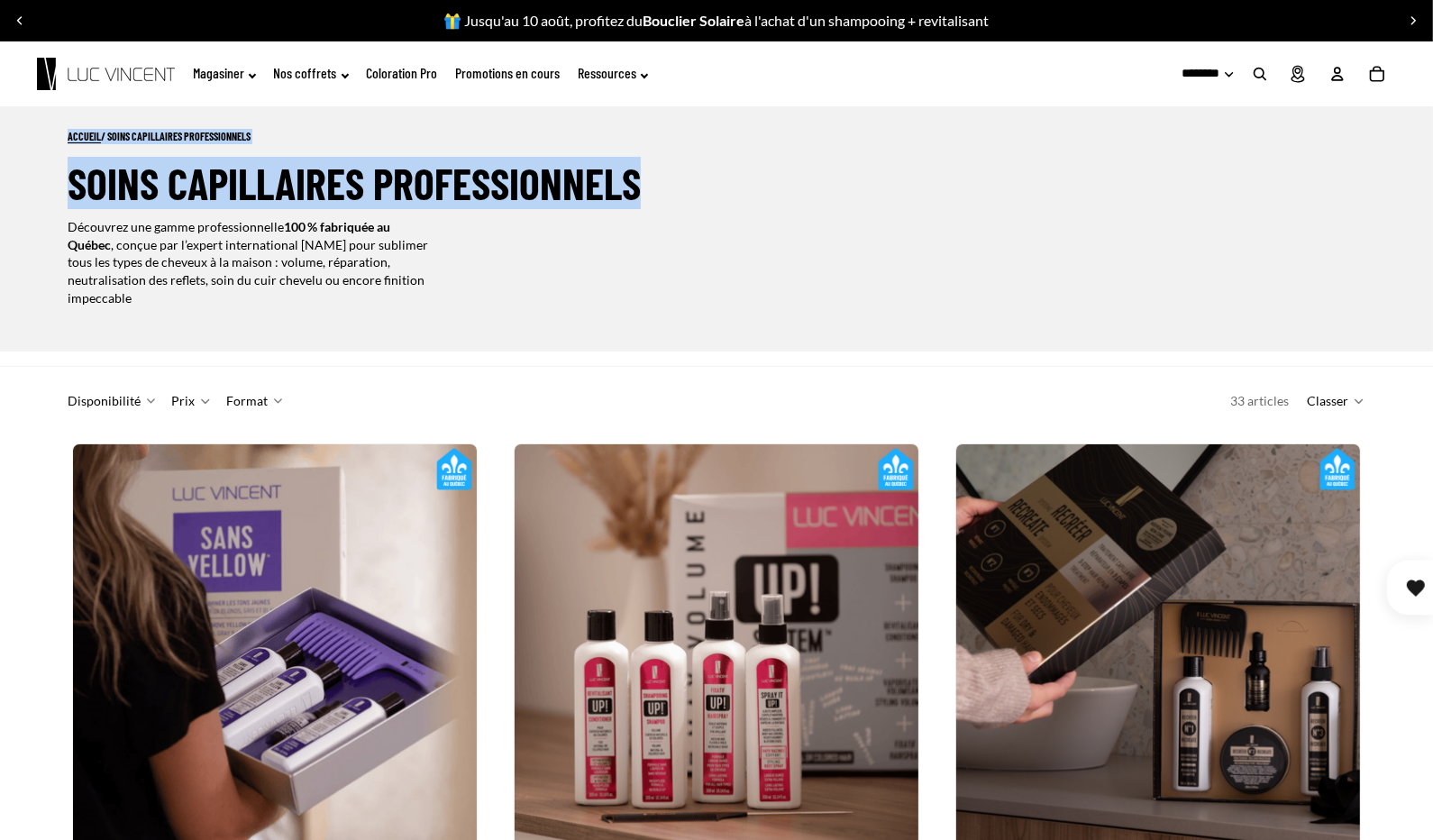 drag, startPoint x: 1429, startPoint y: 169, endPoint x: 1422, endPoint y: 198, distance: 29.832868 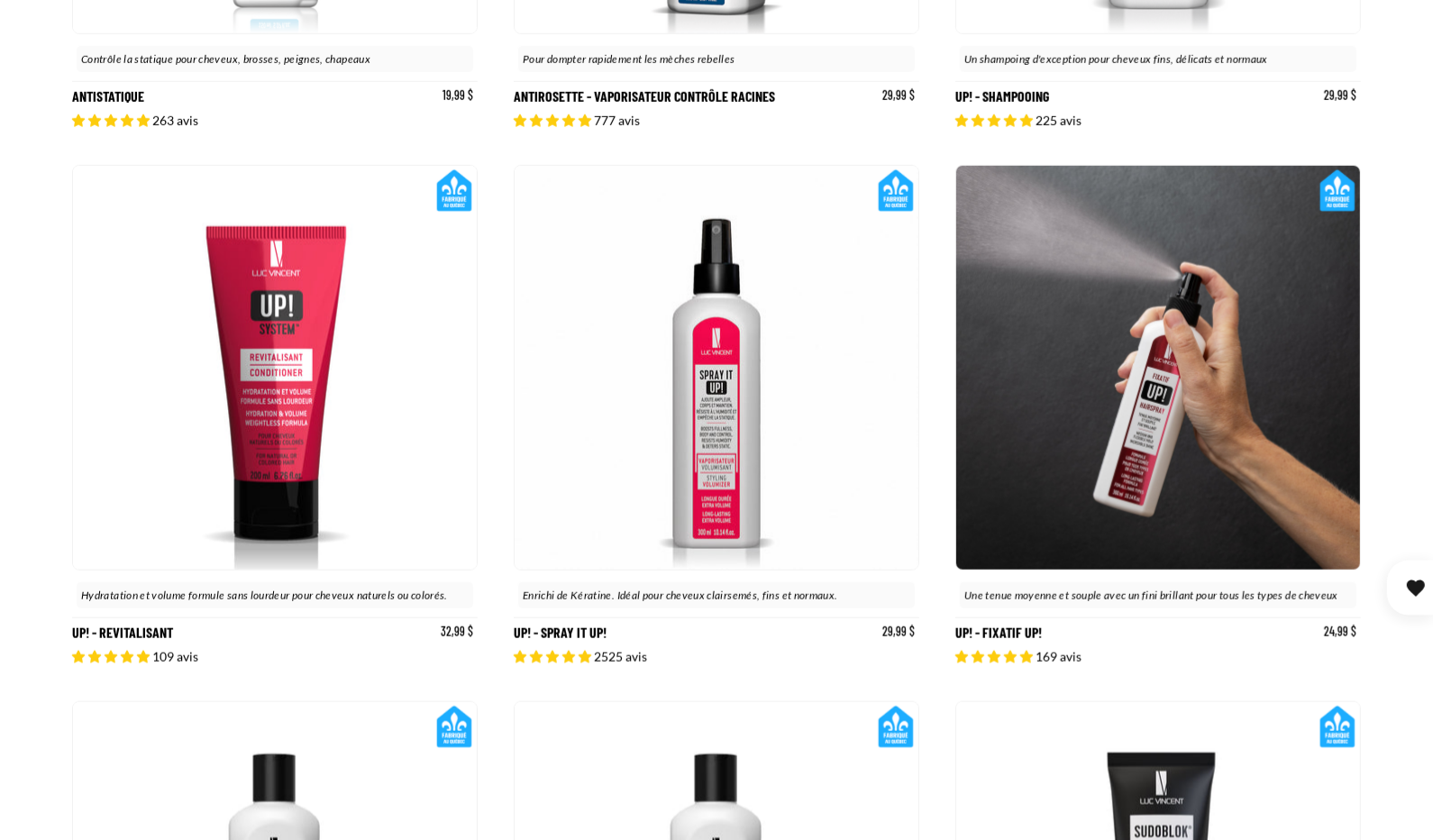 scroll, scrollTop: 1394, scrollLeft: 0, axis: vertical 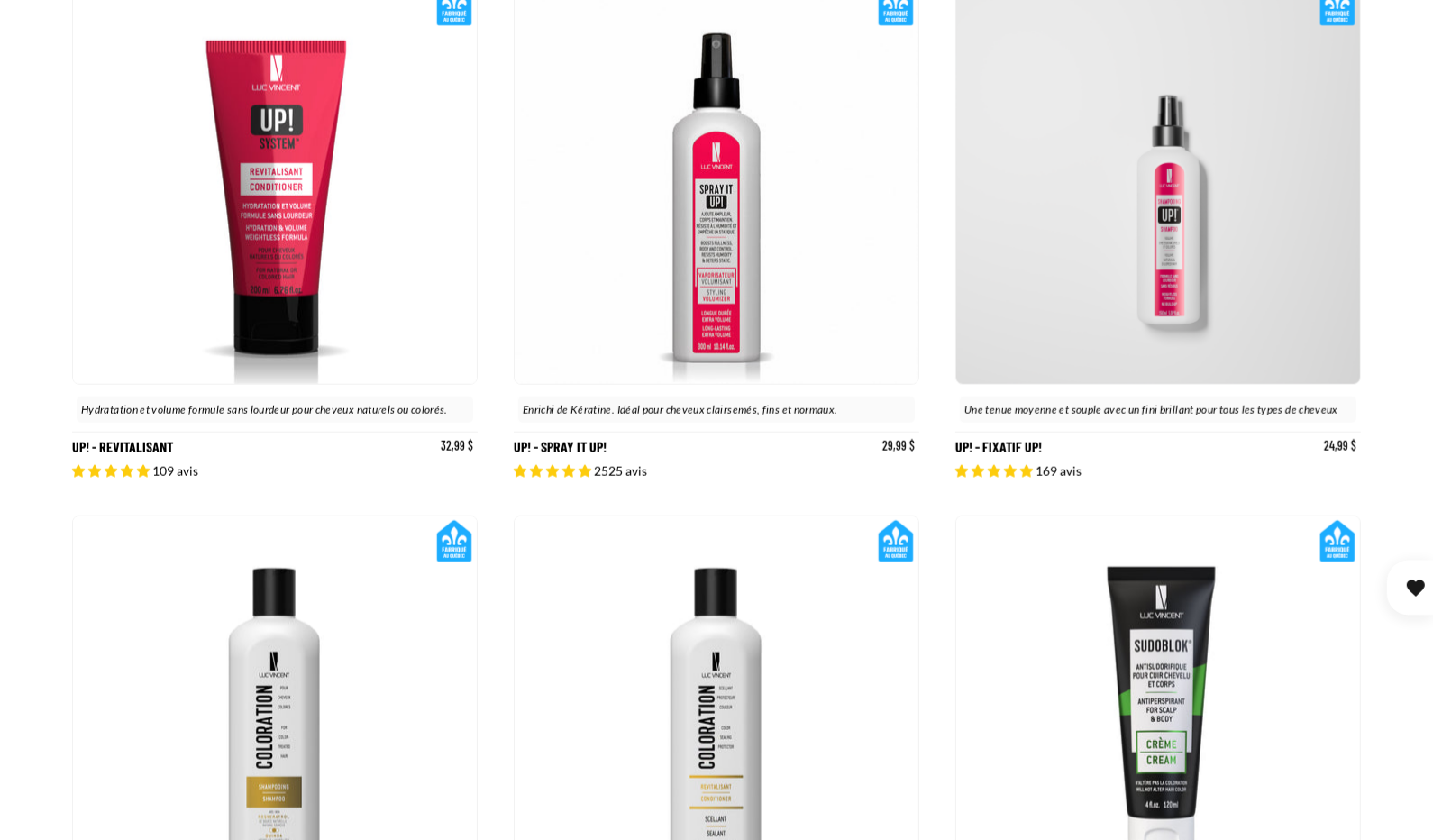 click 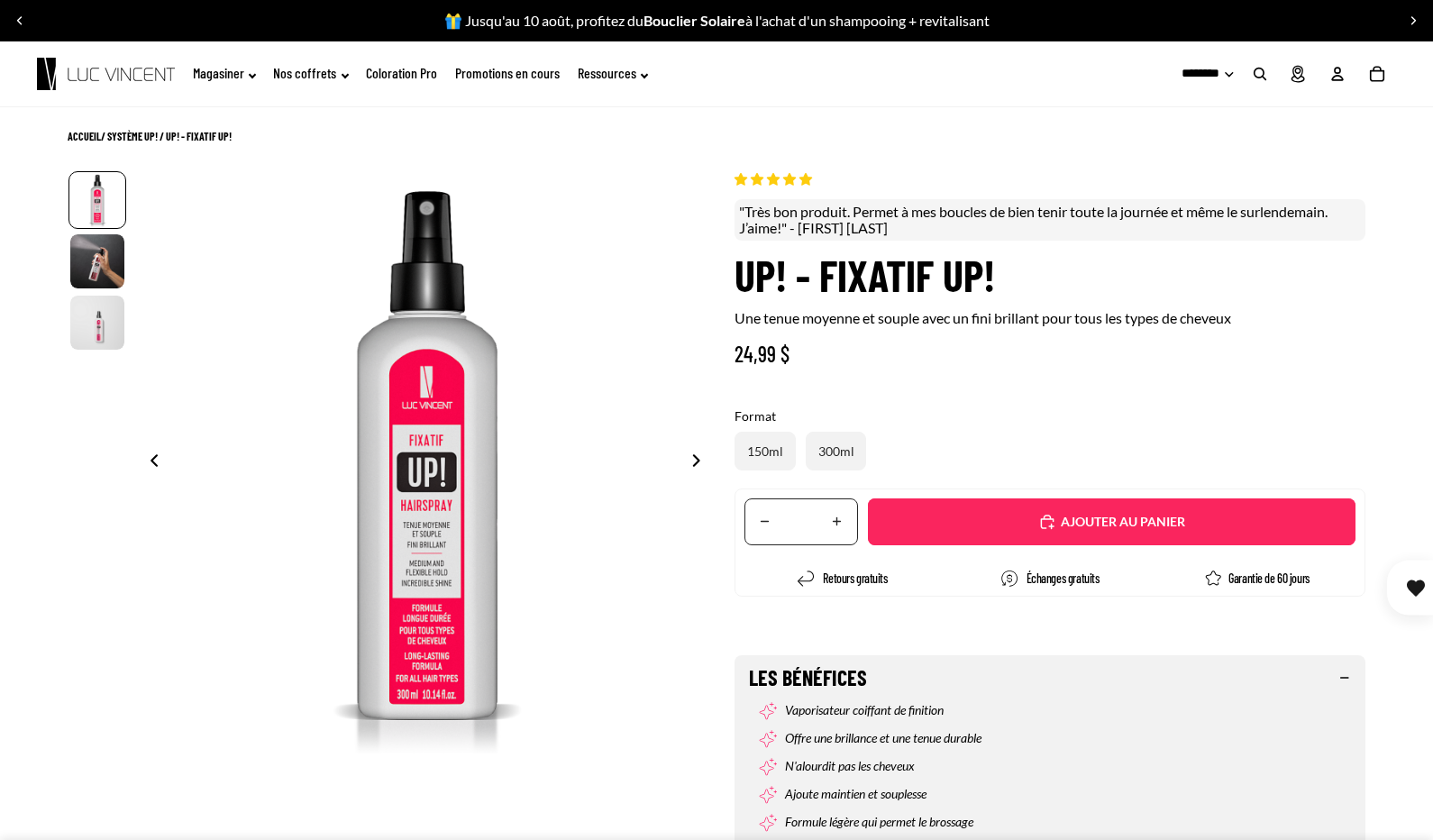 scroll, scrollTop: 0, scrollLeft: 0, axis: both 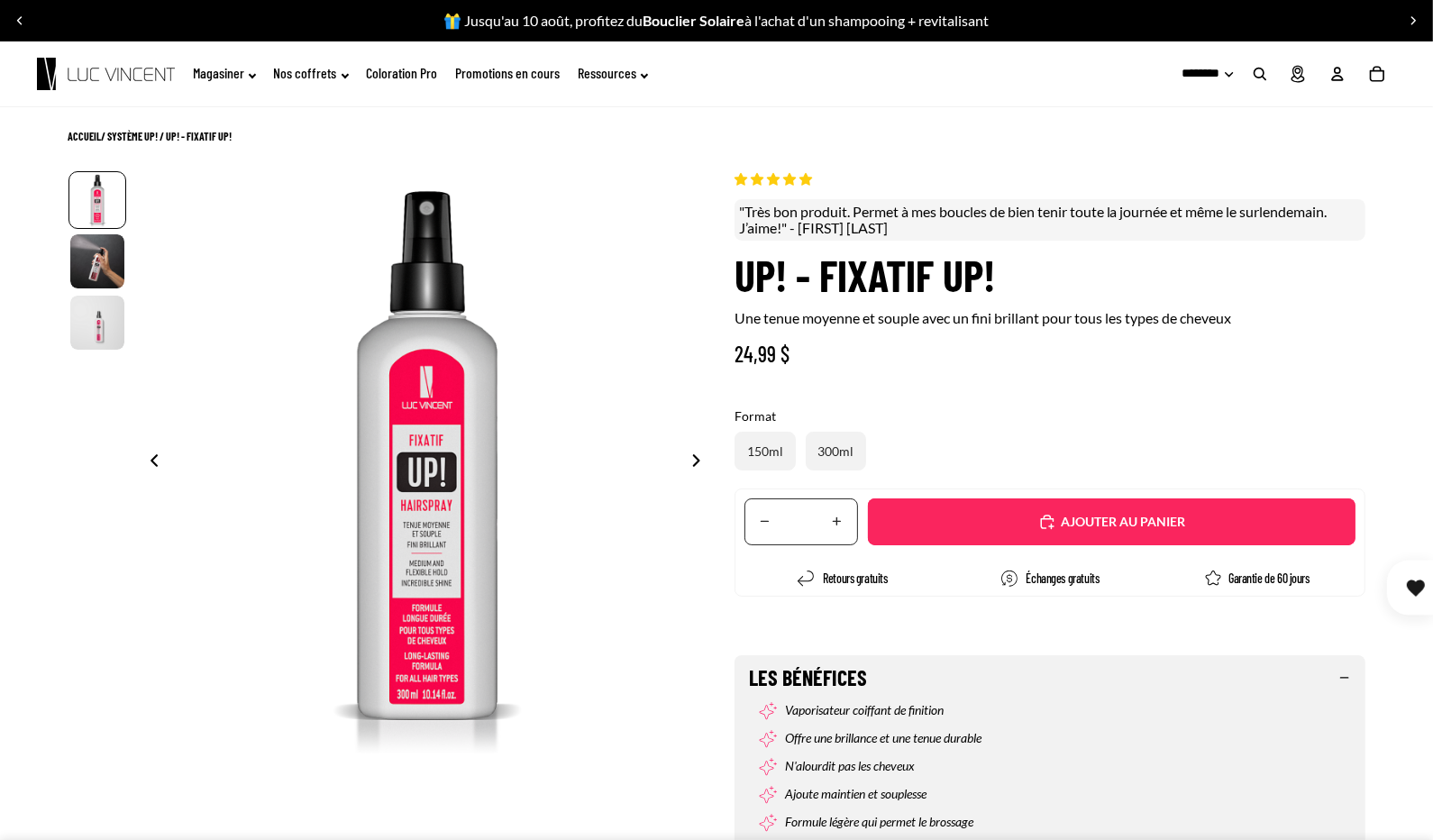 select on "**********" 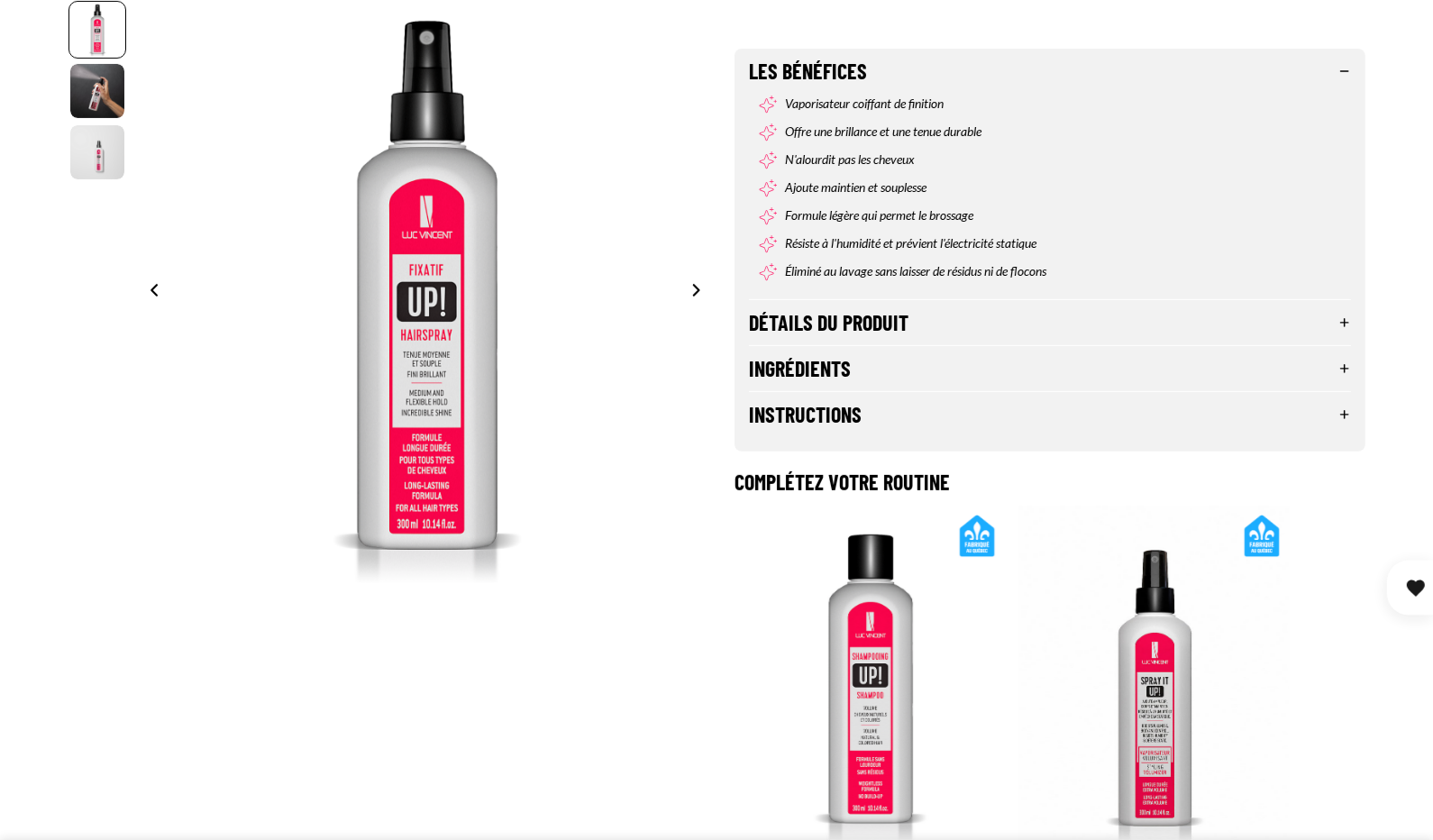 scroll, scrollTop: 652, scrollLeft: 0, axis: vertical 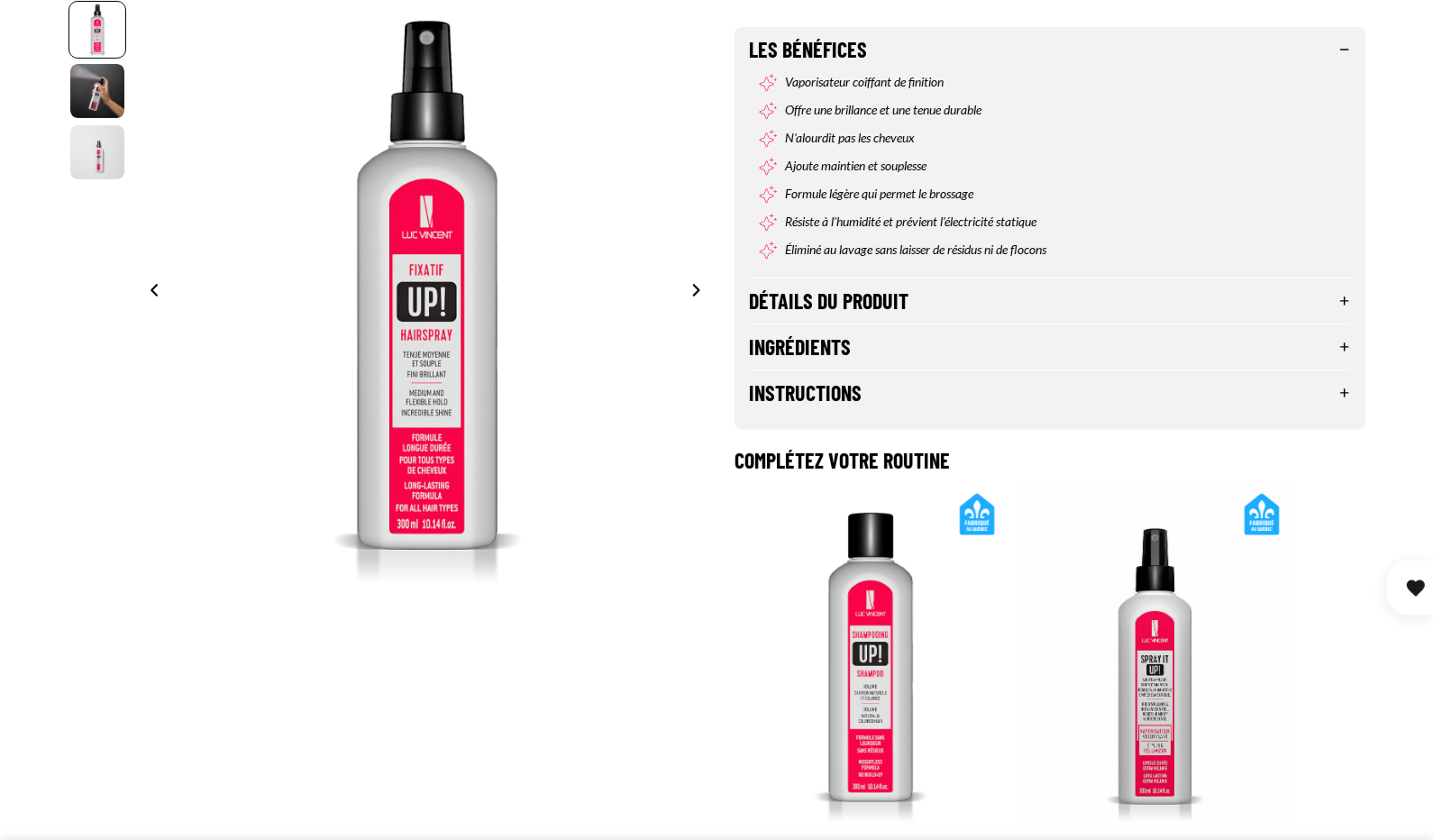 click on "Instructions" at bounding box center (1050, 393) 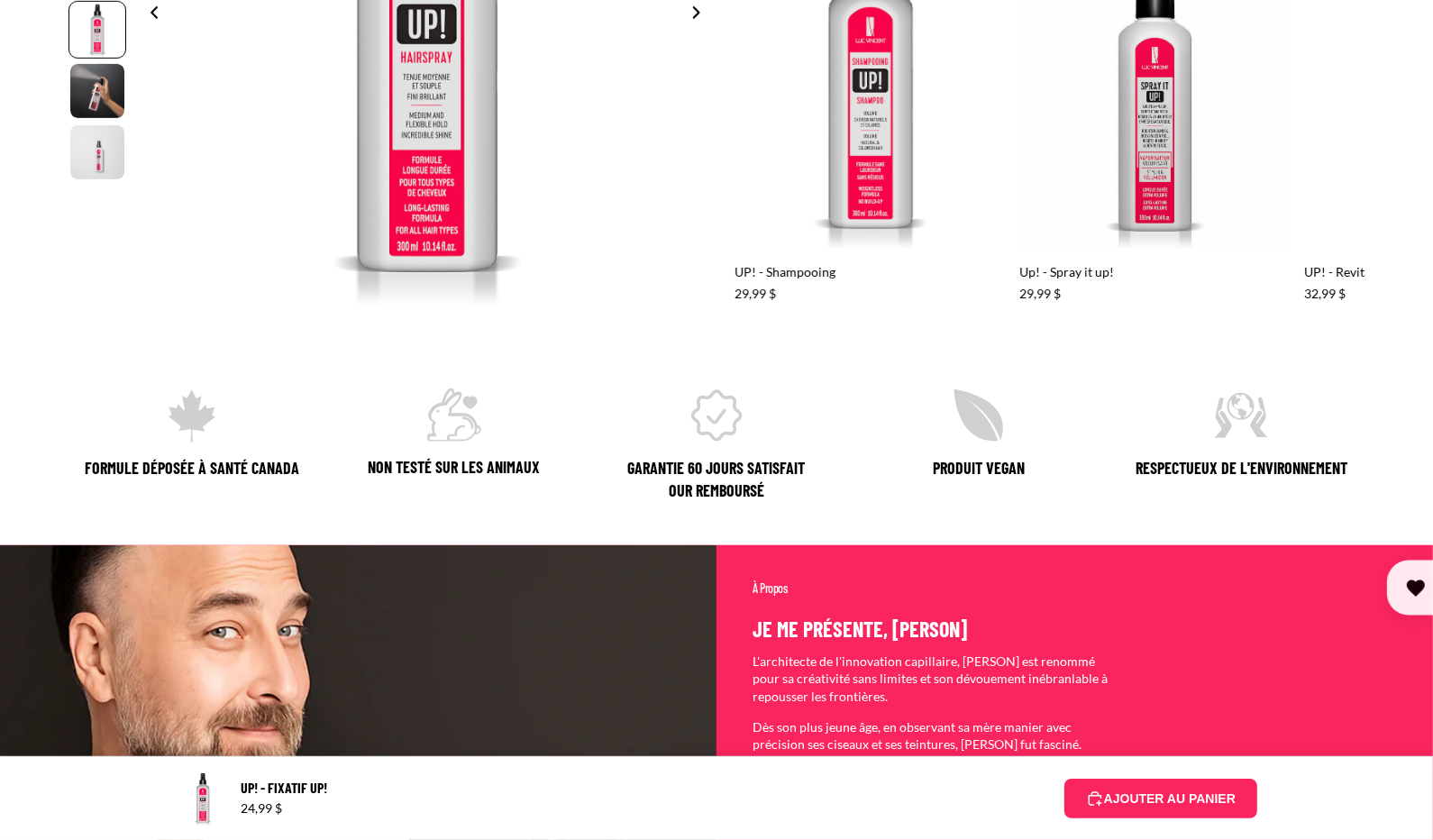 scroll, scrollTop: 1301, scrollLeft: 0, axis: vertical 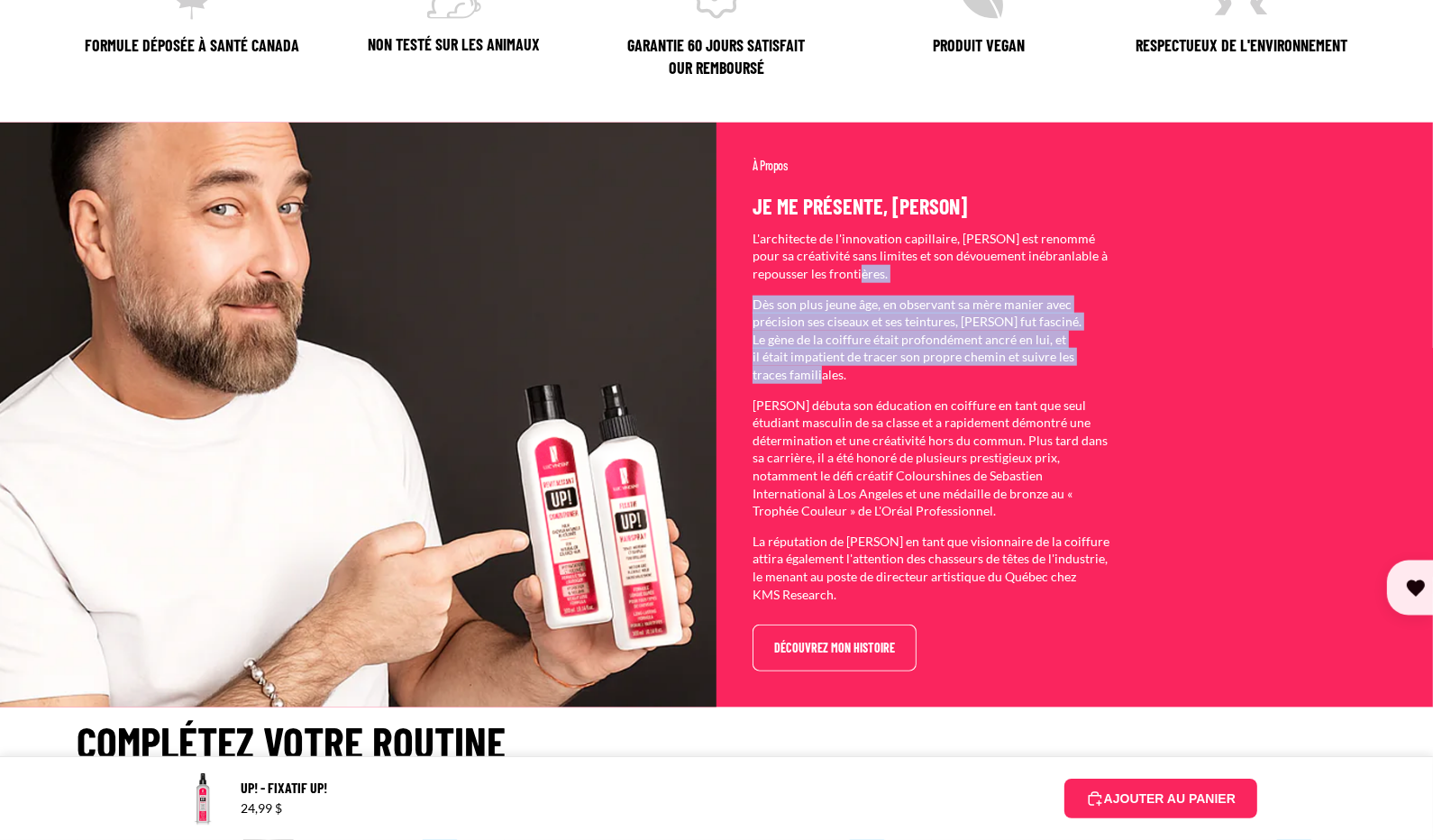 drag, startPoint x: 1430, startPoint y: 284, endPoint x: 1435, endPoint y: 358, distance: 74.1687 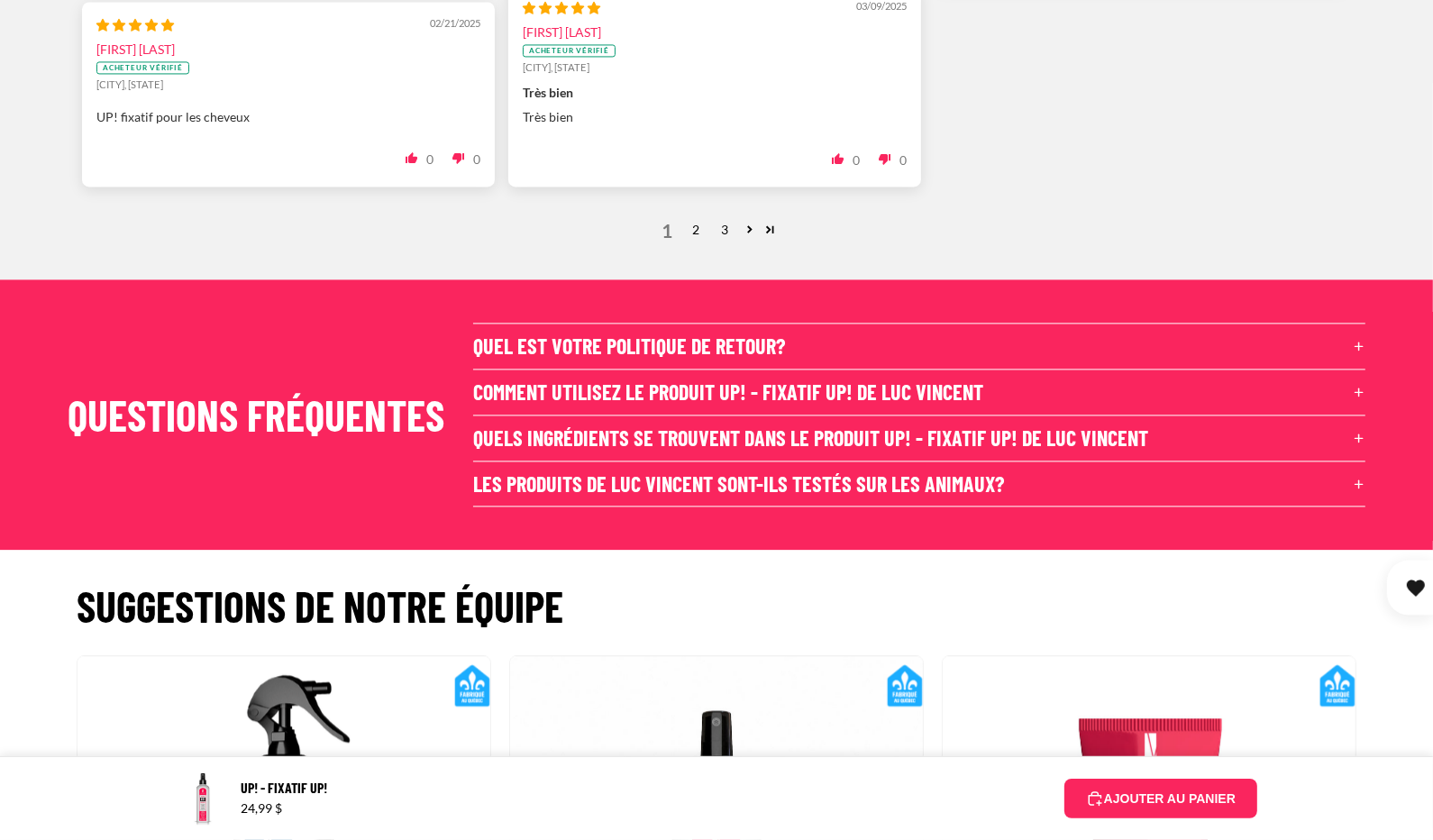 scroll, scrollTop: 3587, scrollLeft: 0, axis: vertical 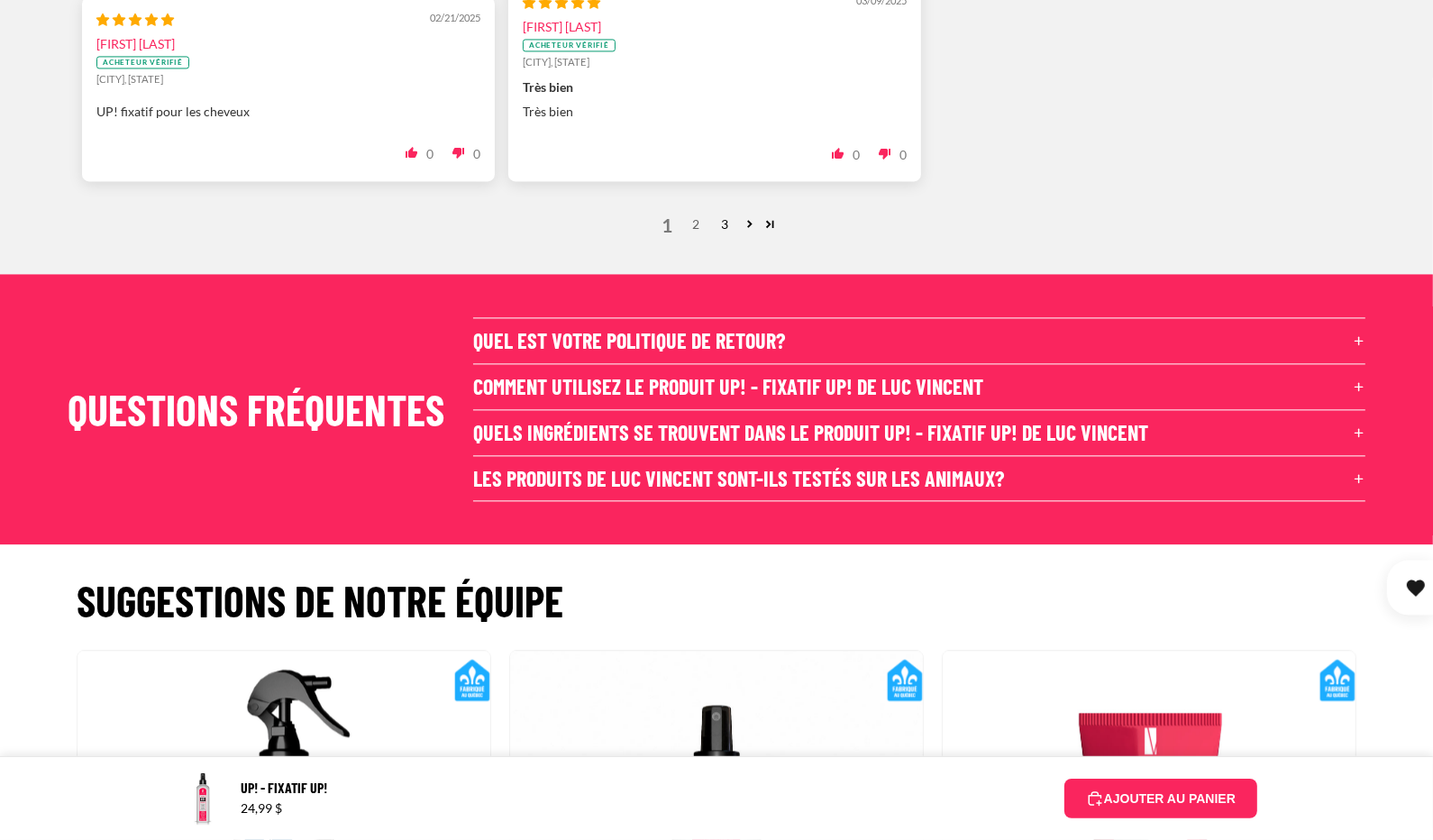 click on "2" at bounding box center [696, 224] 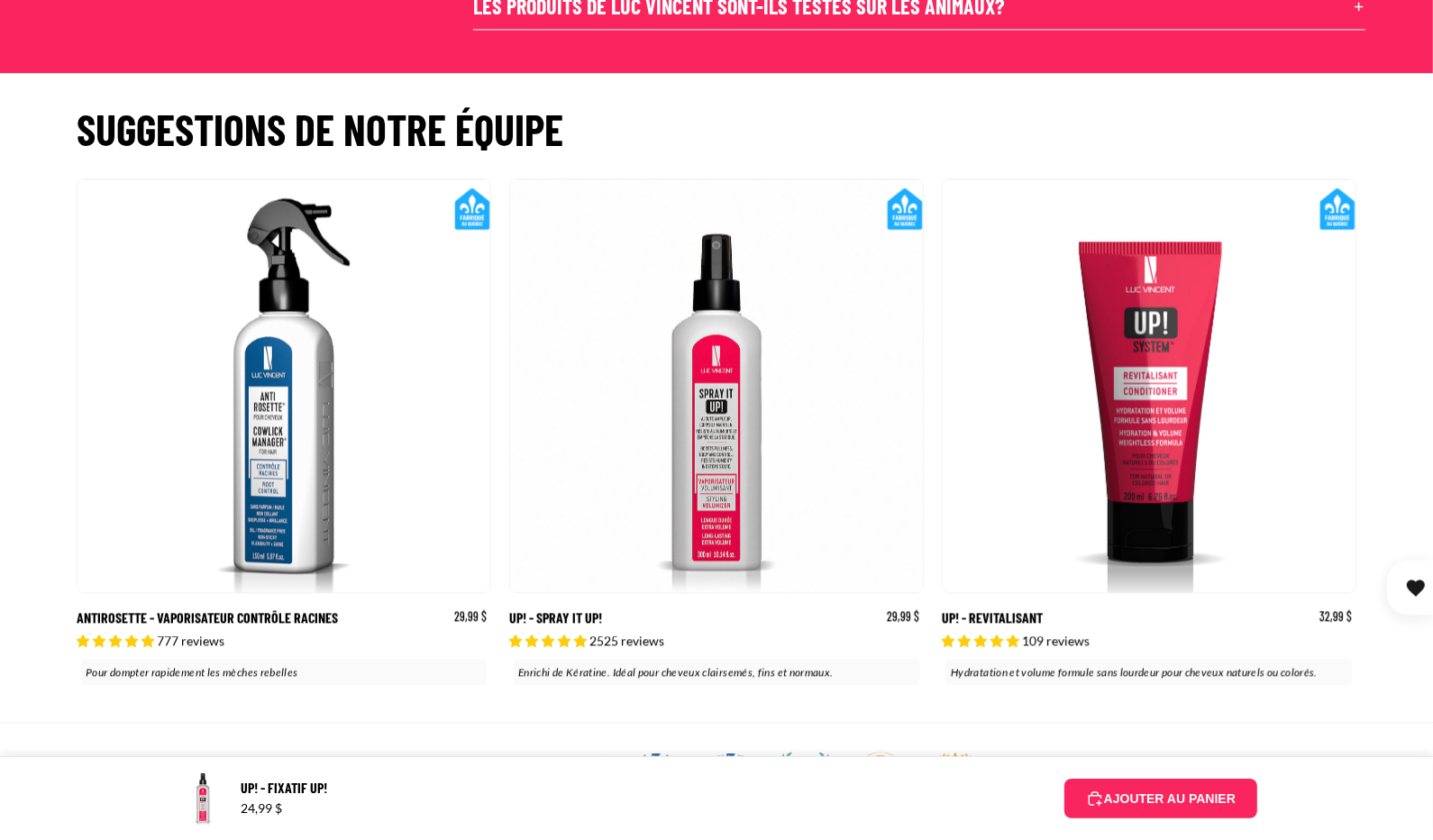 scroll, scrollTop: 0, scrollLeft: 413, axis: horizontal 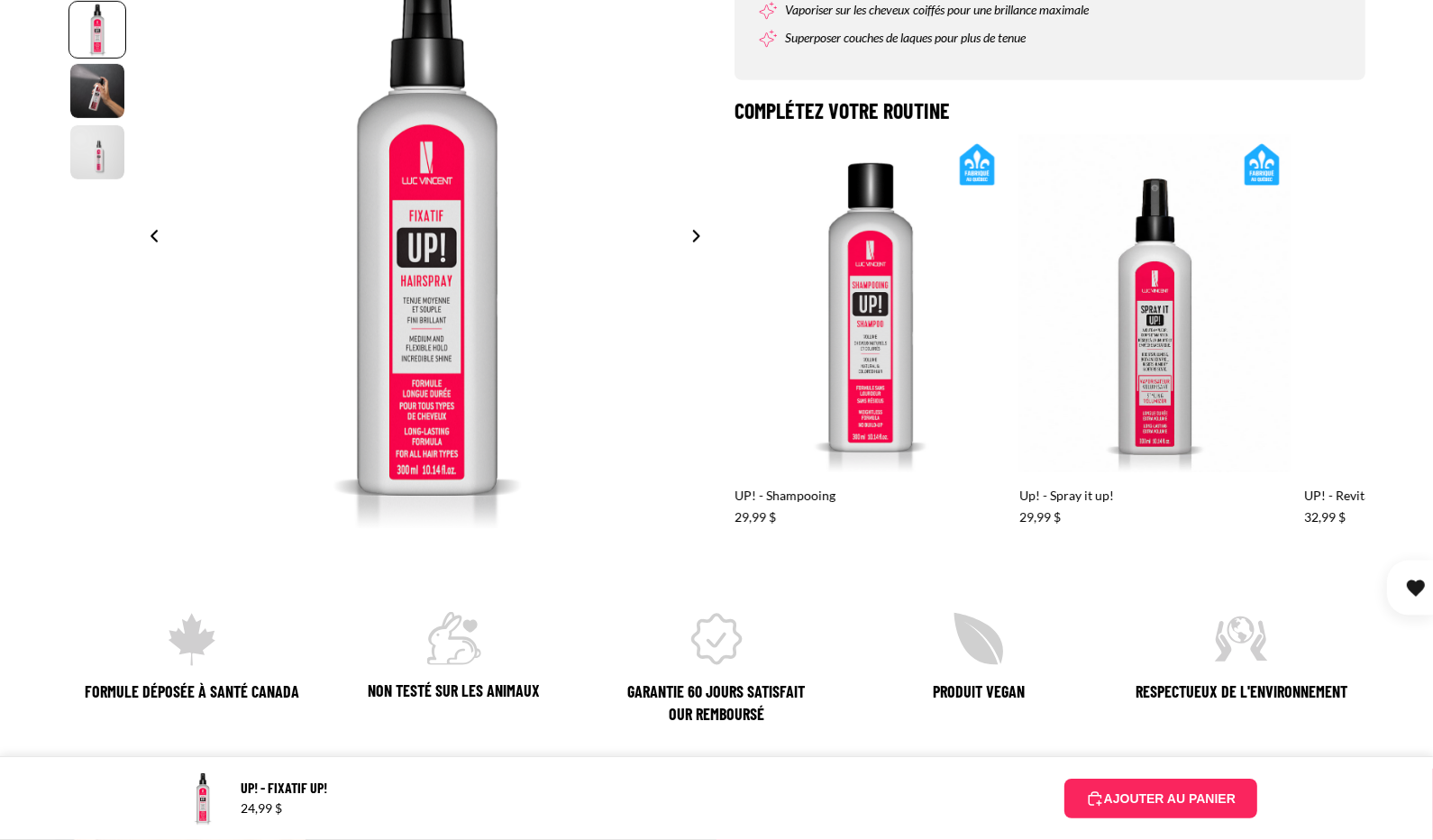 click 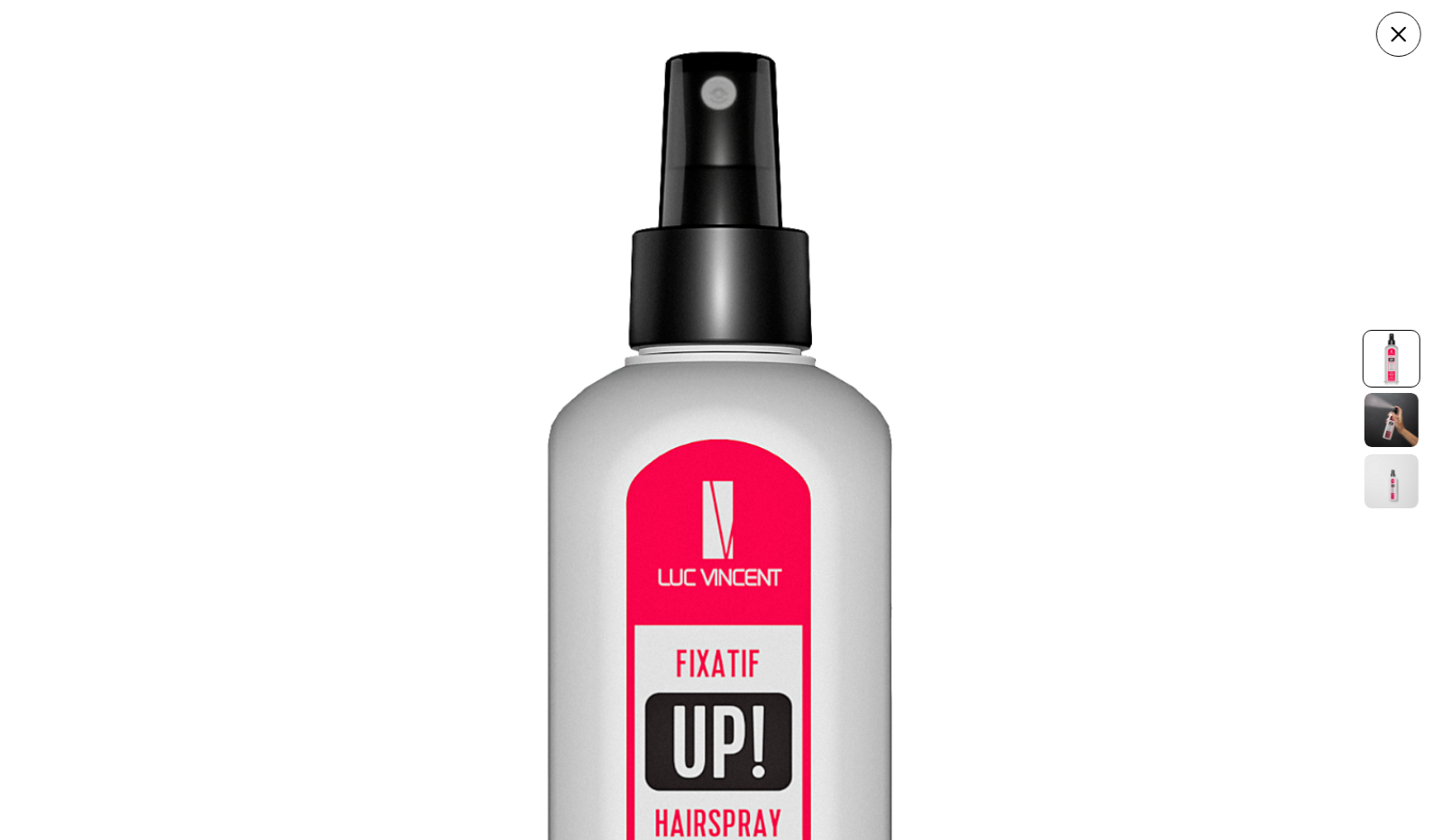scroll, scrollTop: 1428, scrollLeft: 0, axis: vertical 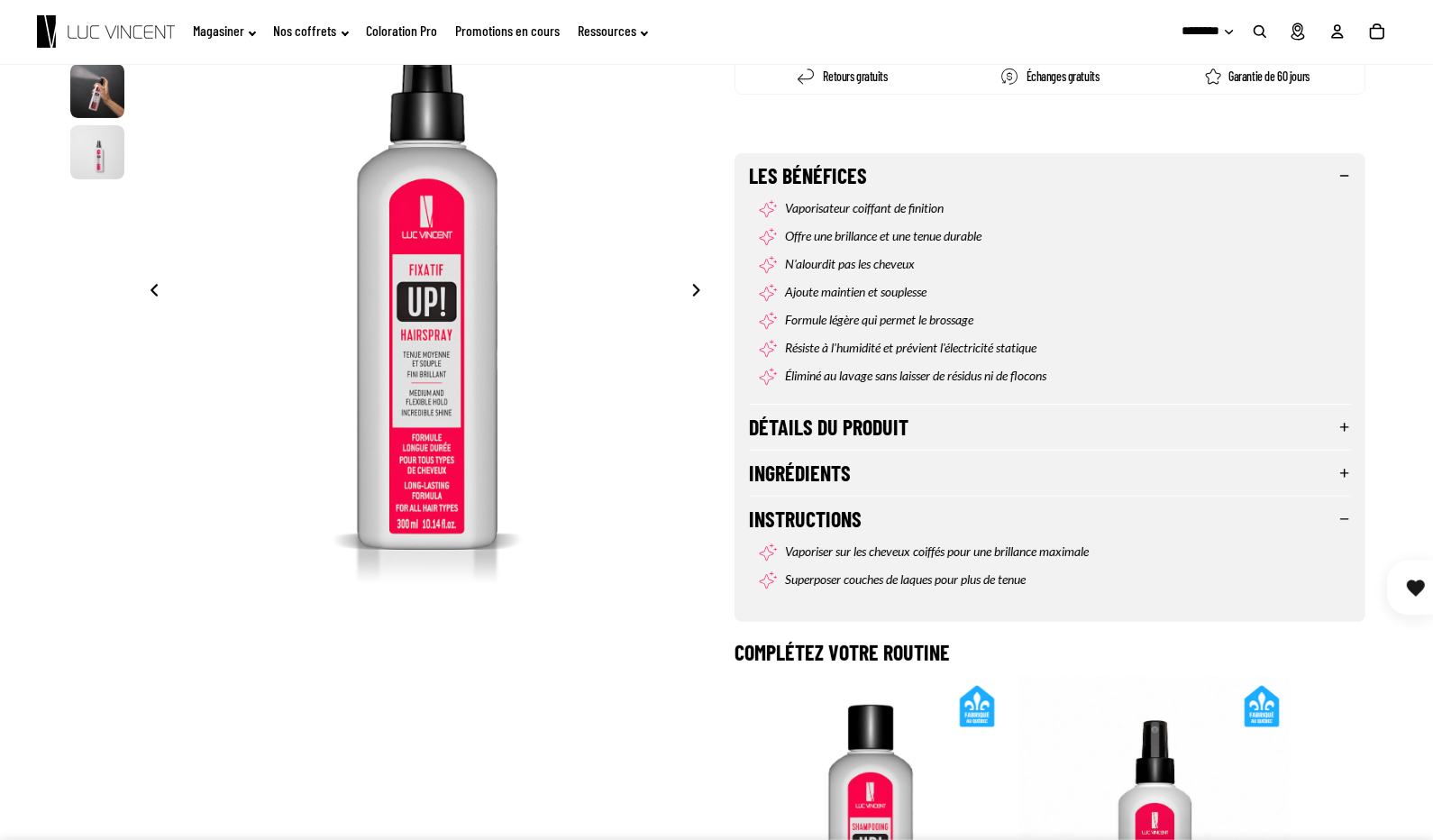 click at bounding box center (701, 292) 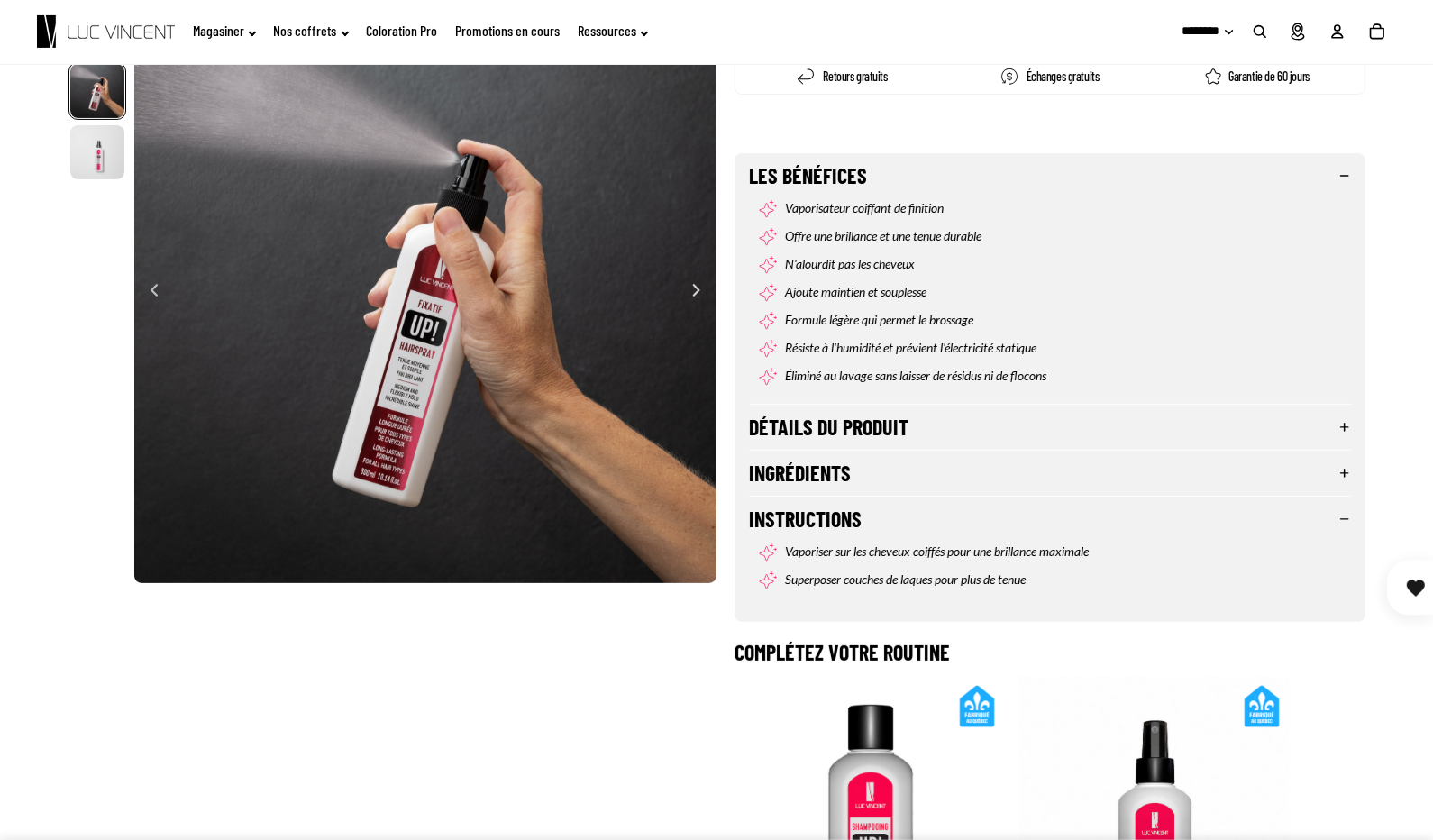 scroll, scrollTop: 0, scrollLeft: 582, axis: horizontal 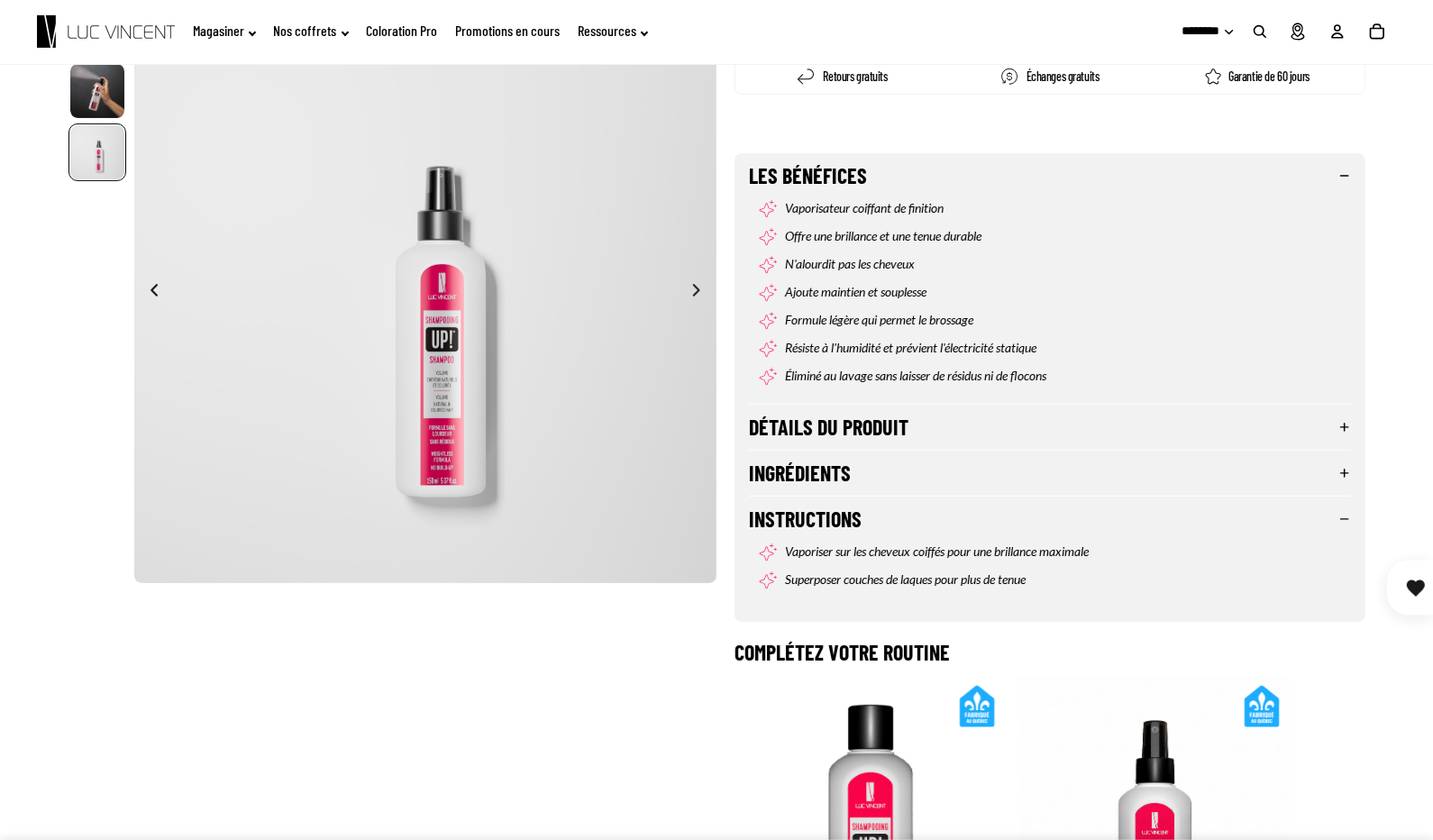 click at bounding box center (701, 292) 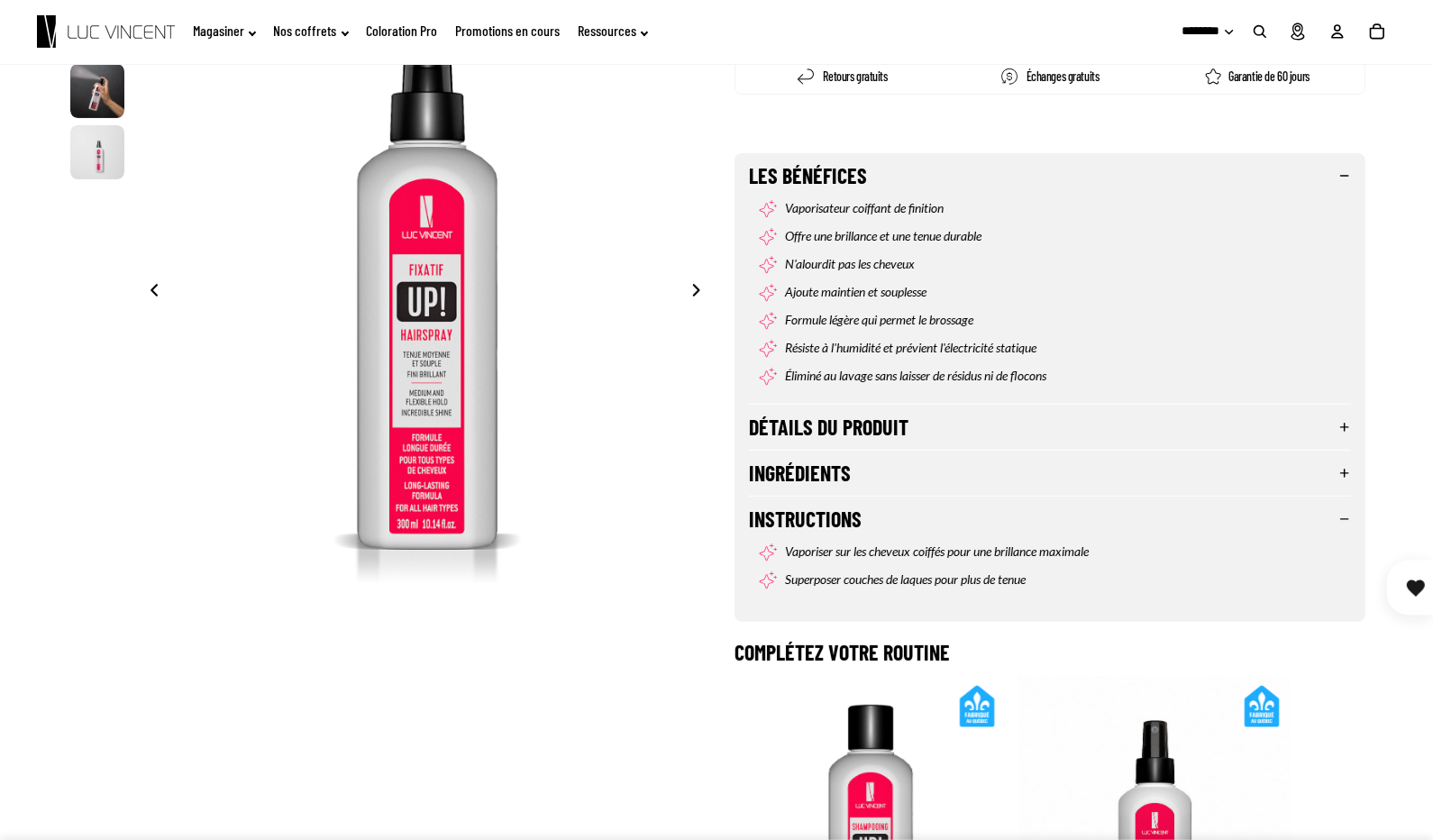 scroll, scrollTop: 0, scrollLeft: 0, axis: both 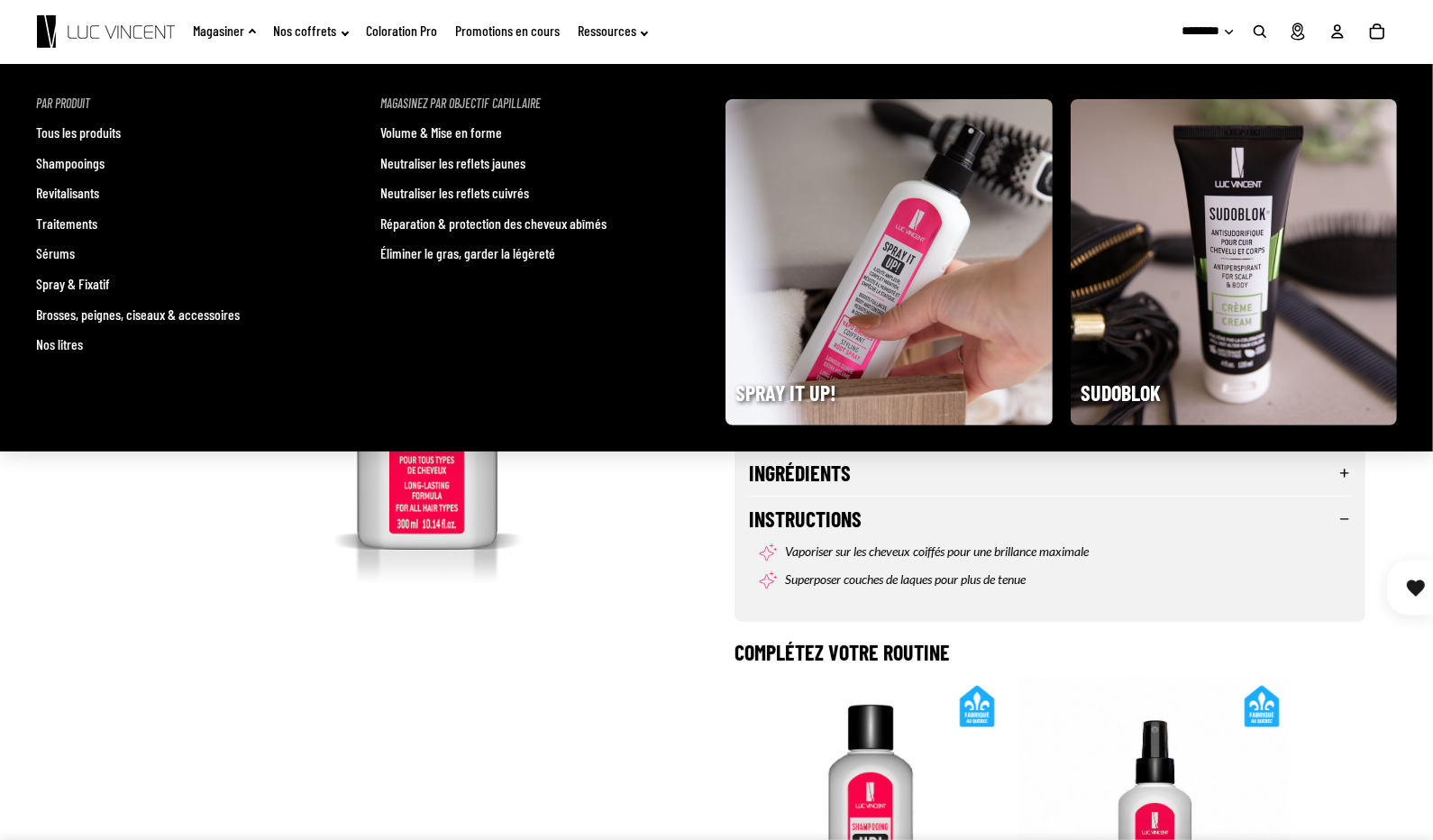 click on "Spray & Fixatif" at bounding box center [73, 284] 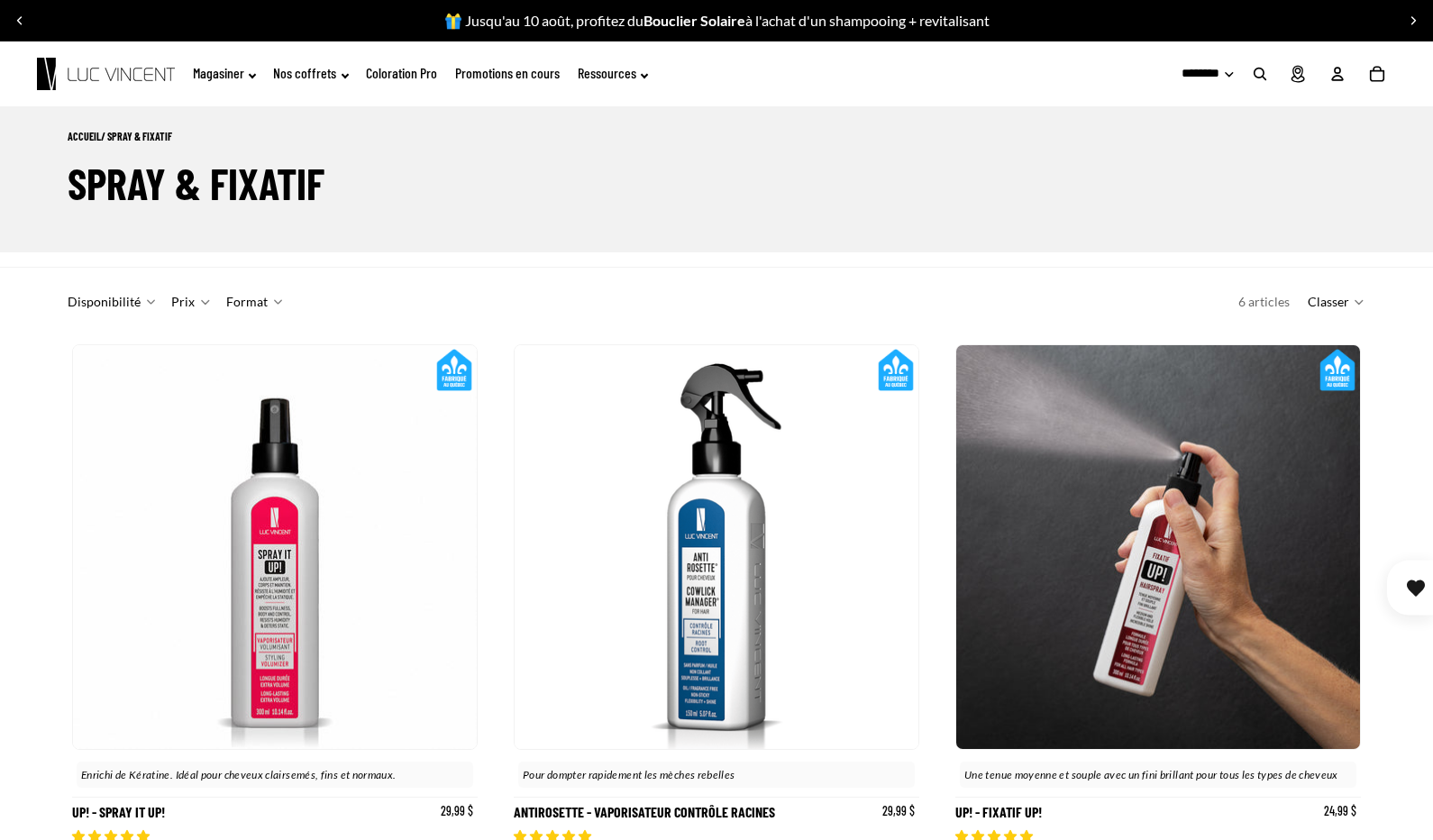 scroll, scrollTop: 0, scrollLeft: 0, axis: both 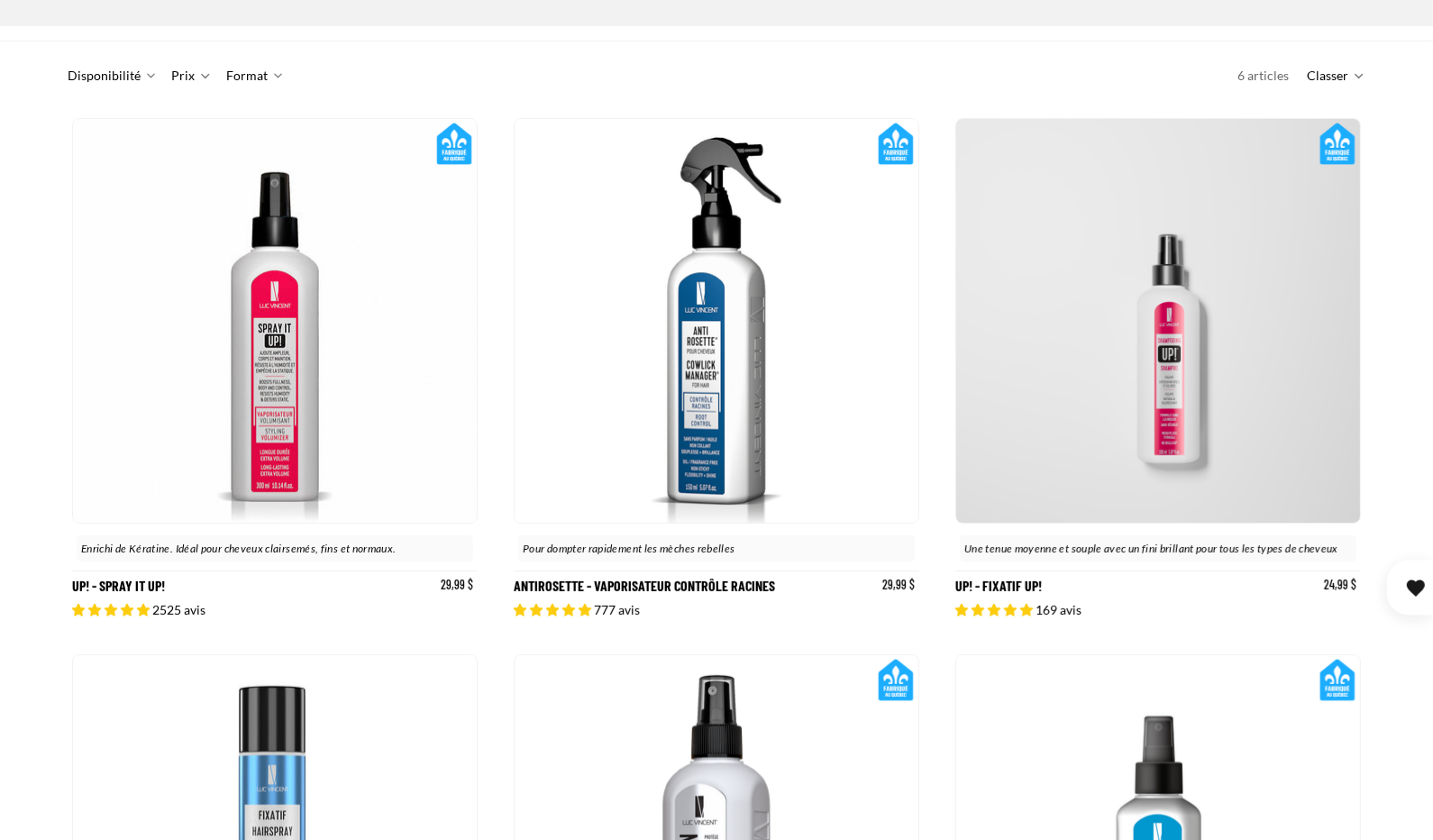 click 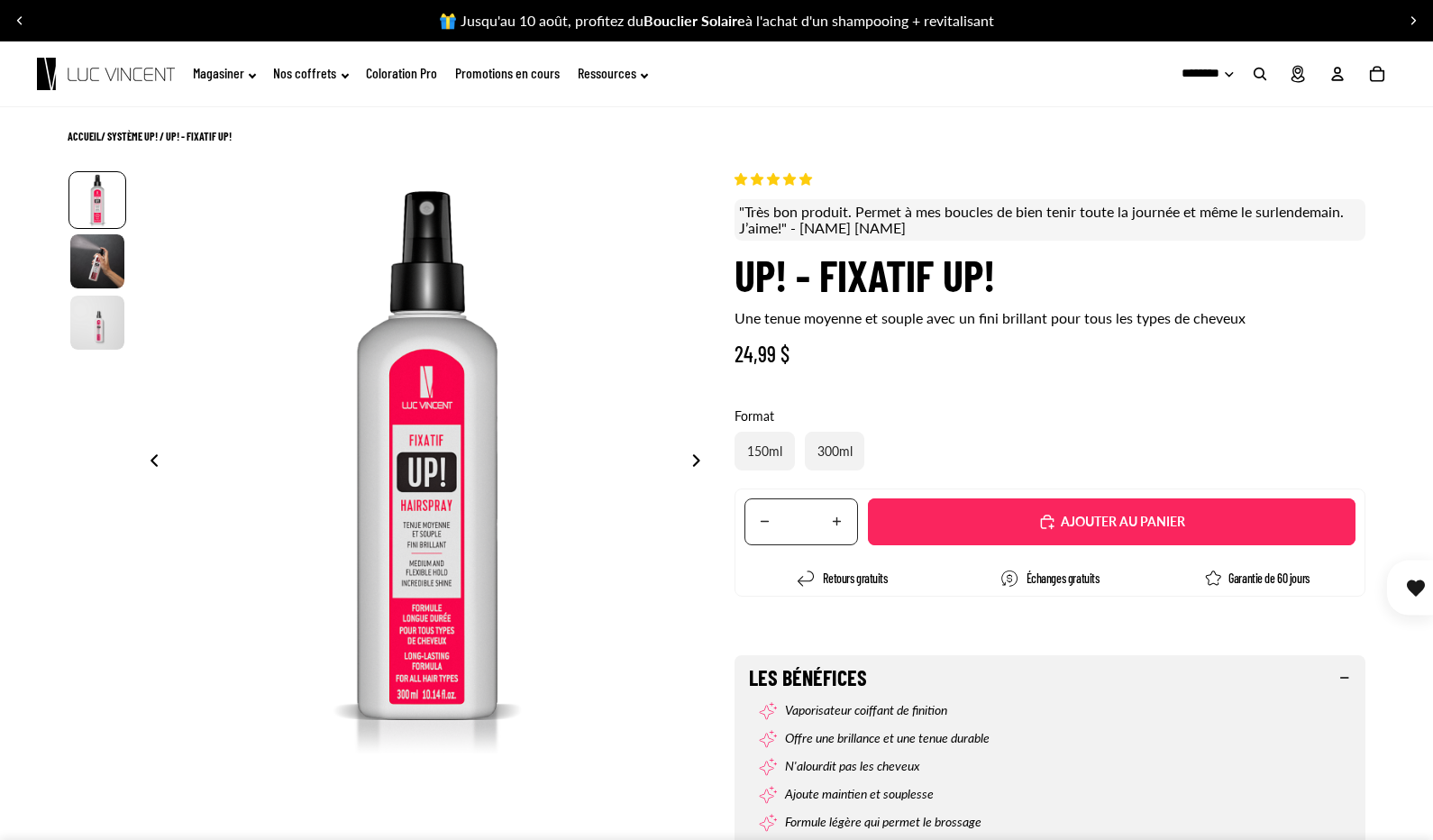 scroll, scrollTop: 0, scrollLeft: 0, axis: both 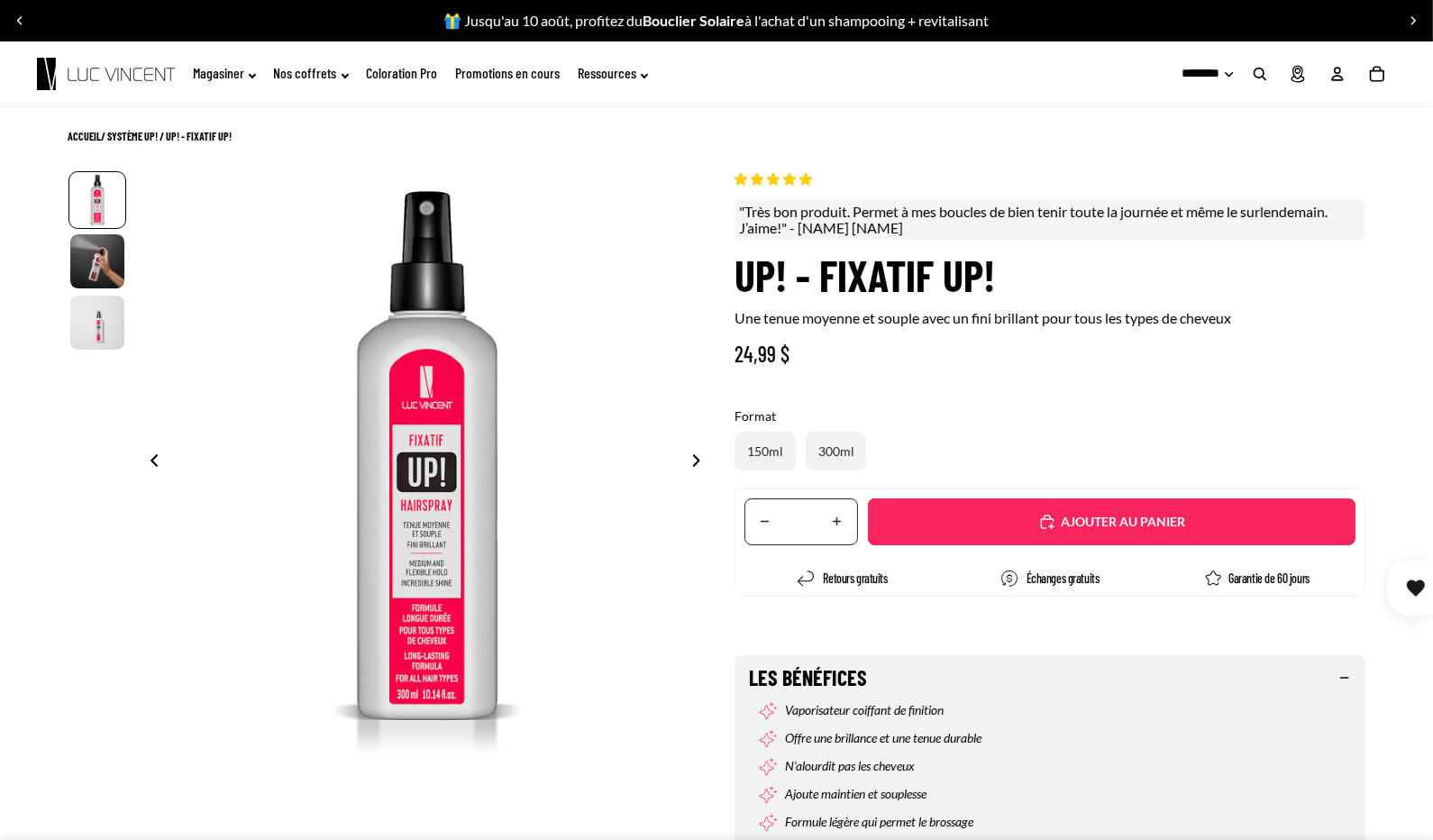 select on "**********" 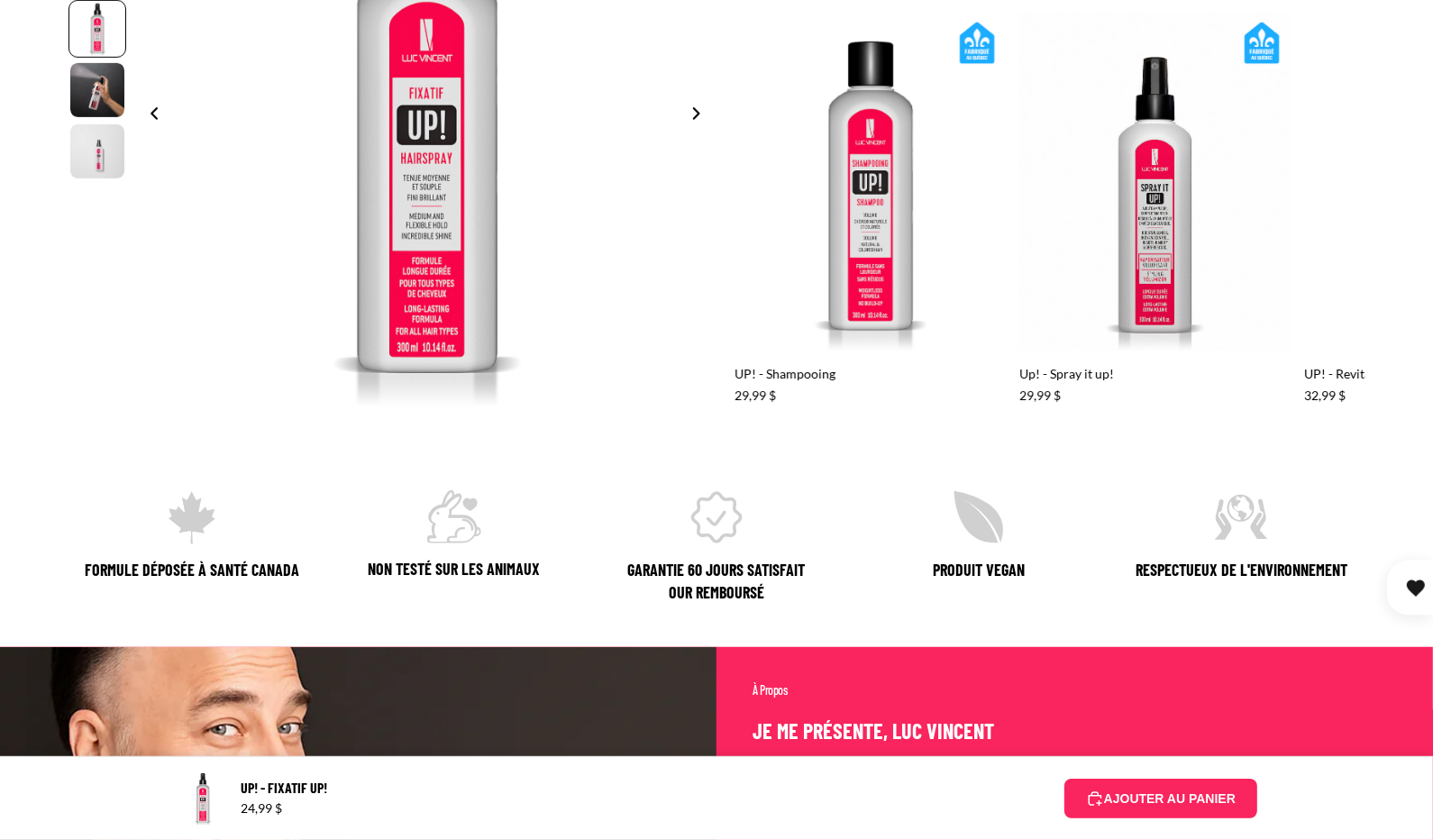 scroll, scrollTop: 1134, scrollLeft: 0, axis: vertical 